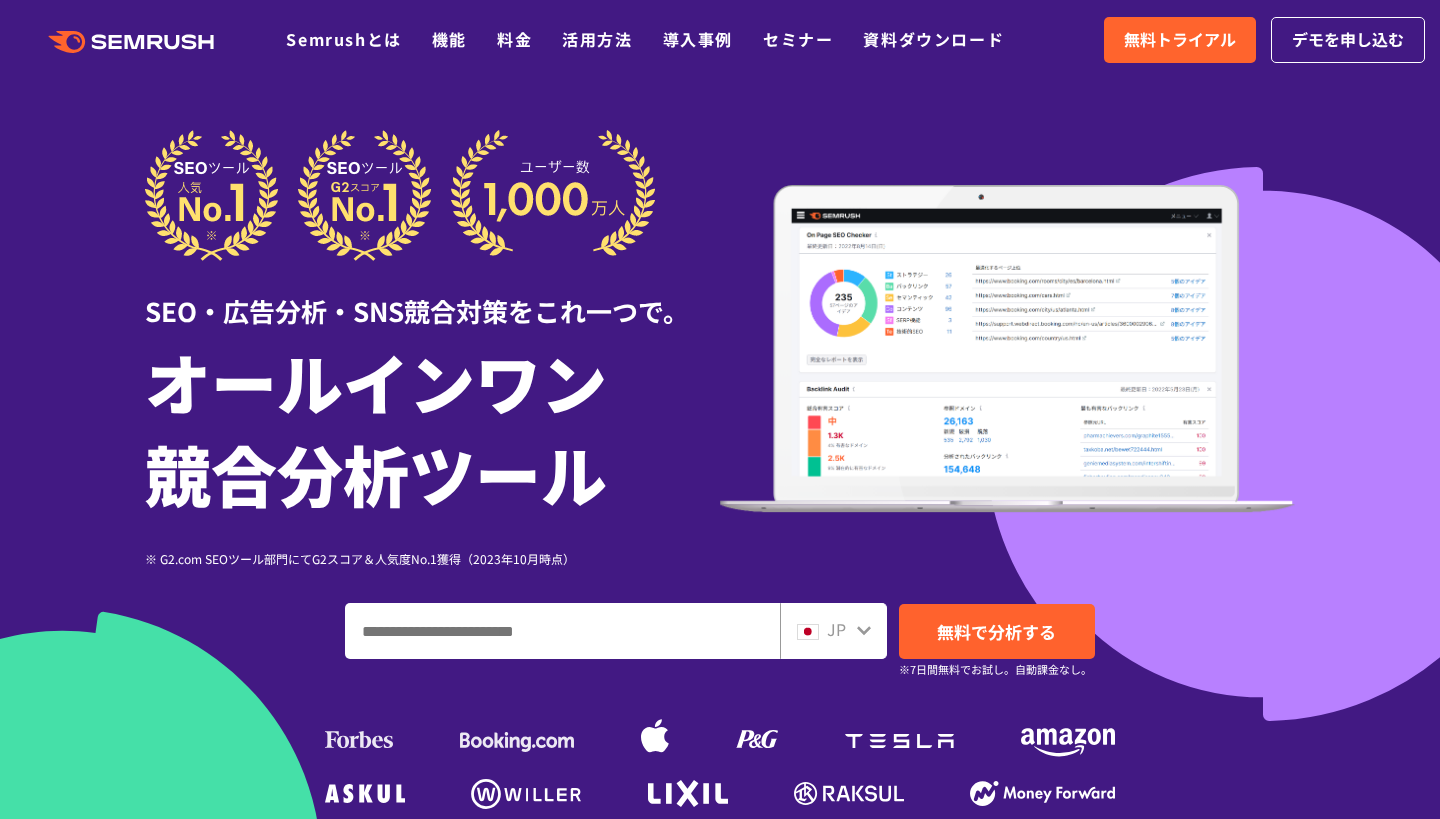 scroll, scrollTop: 0, scrollLeft: 0, axis: both 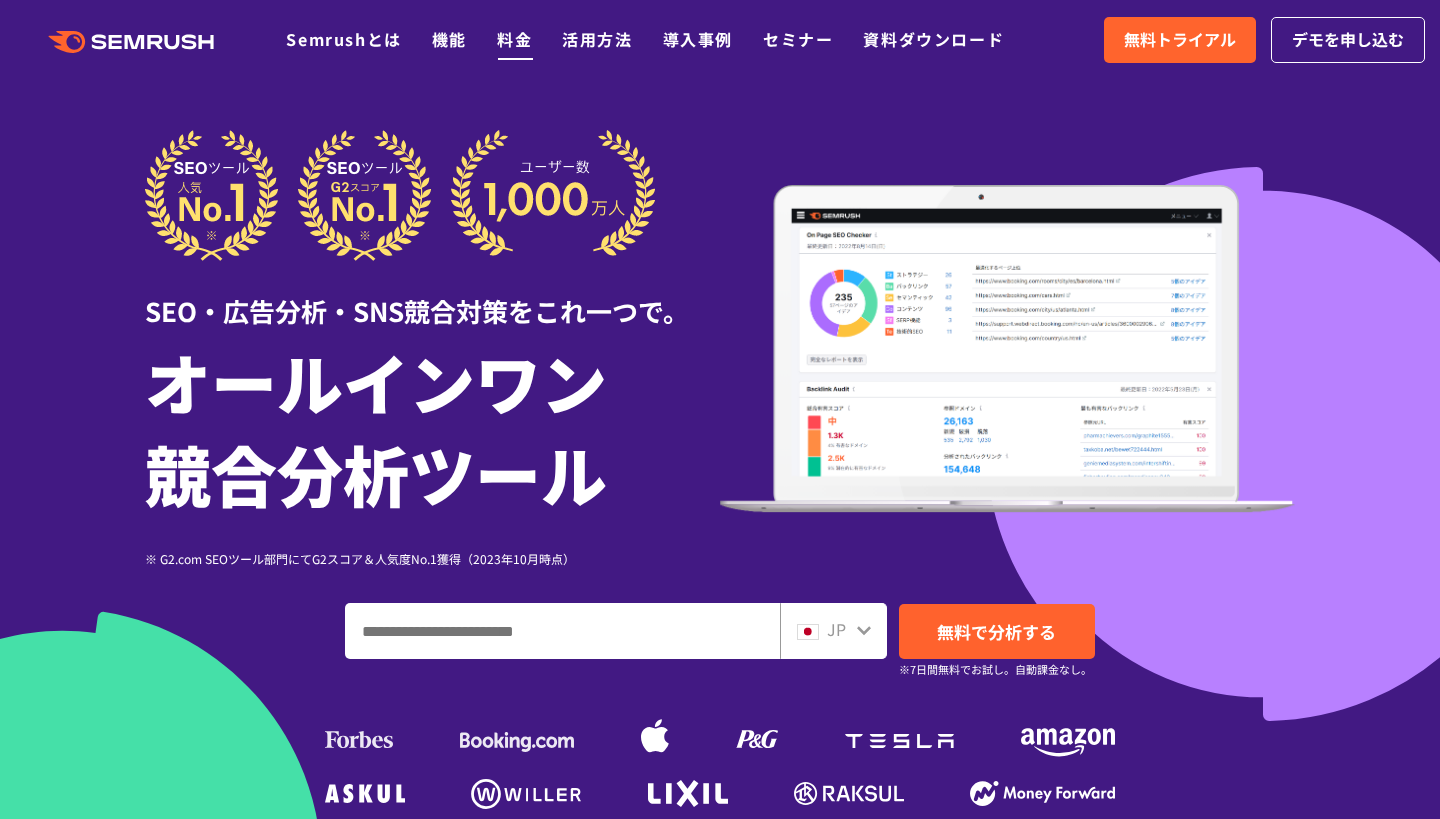 click on "料金" at bounding box center [514, 39] 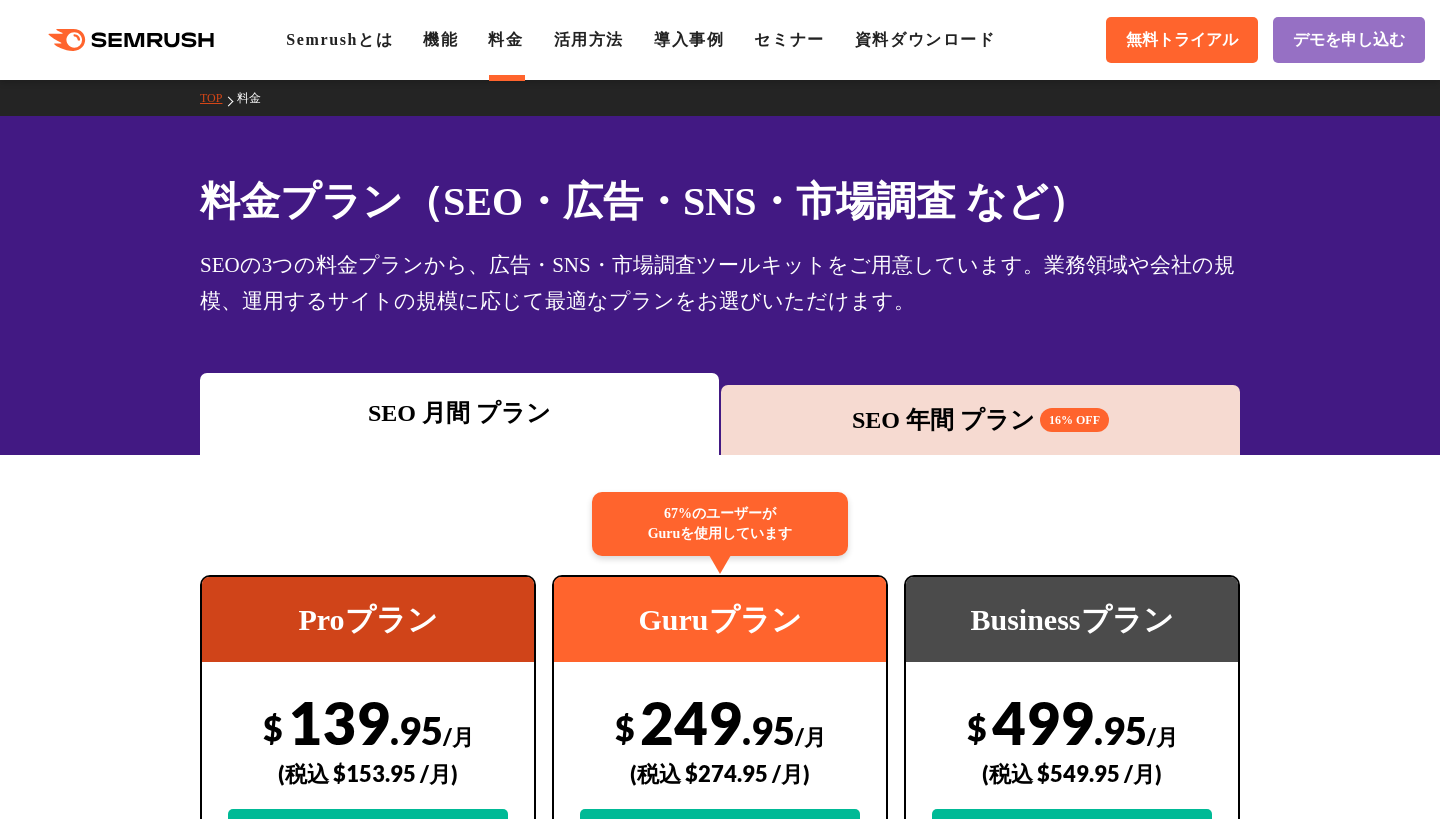 scroll, scrollTop: 0, scrollLeft: 0, axis: both 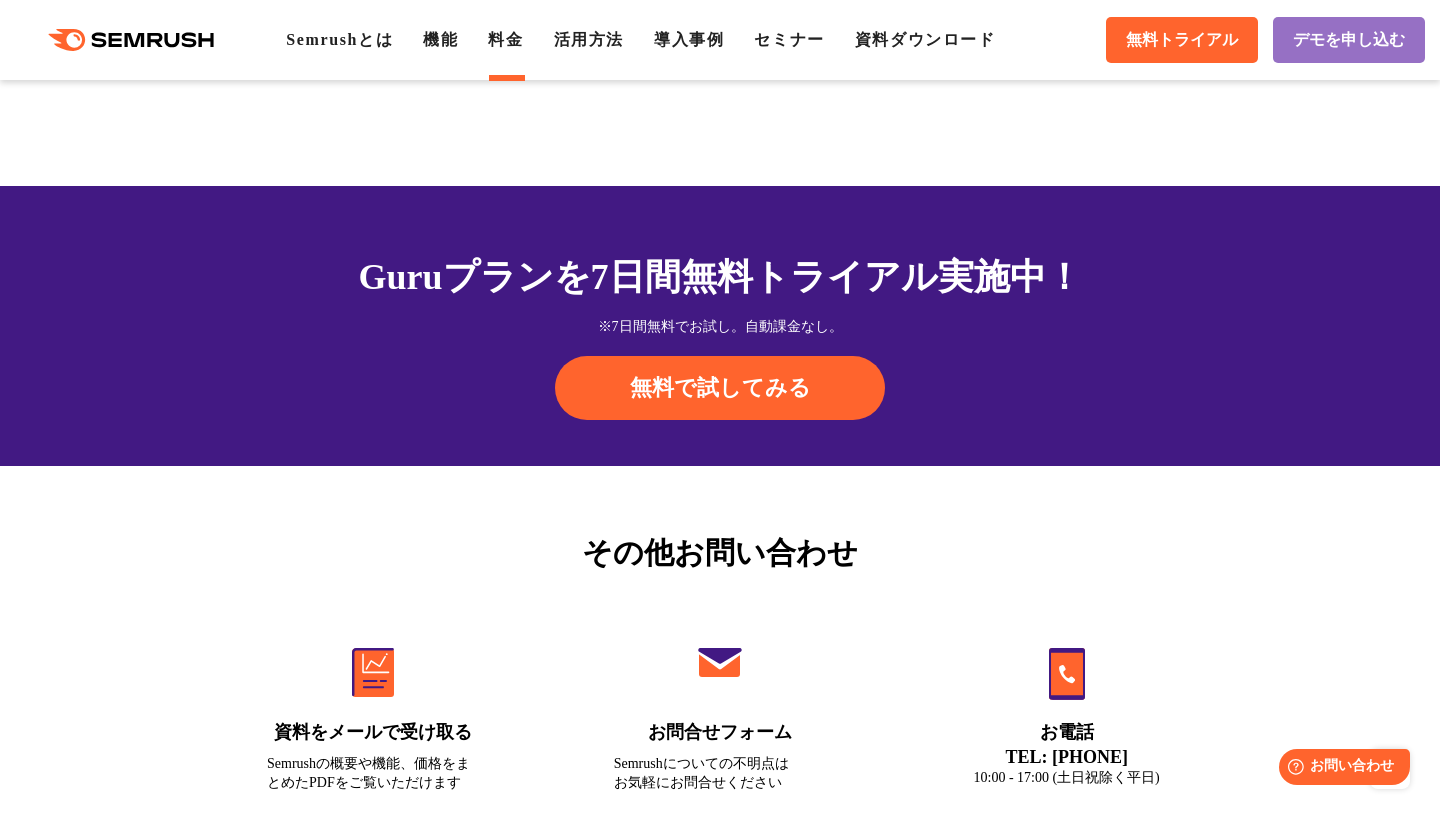 click on "料金ページの金額と決済ページの金額 (または実際の請求金額) が異なるのはなぜですか？" at bounding box center [720, 20] 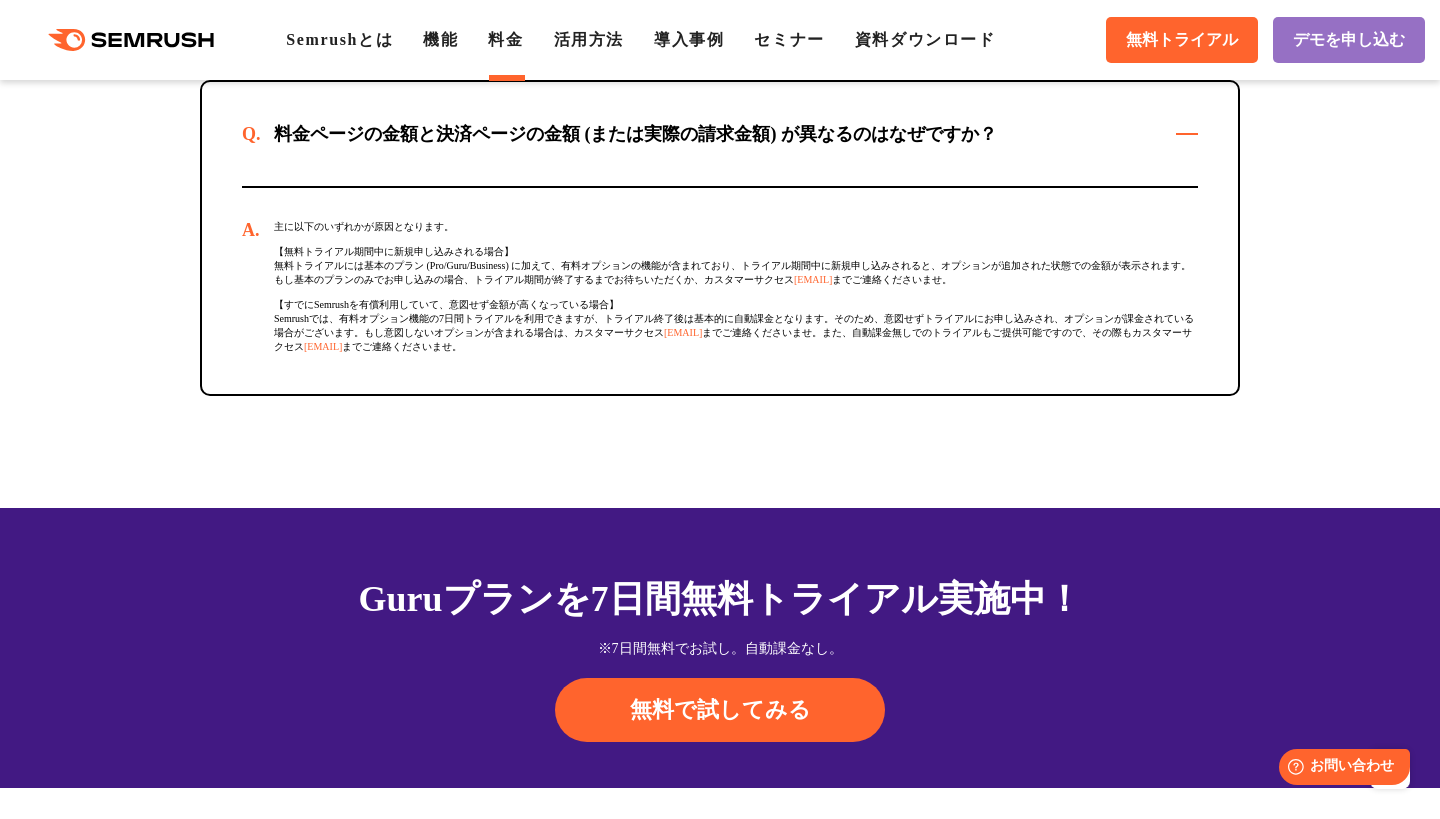 scroll, scrollTop: 6363, scrollLeft: 0, axis: vertical 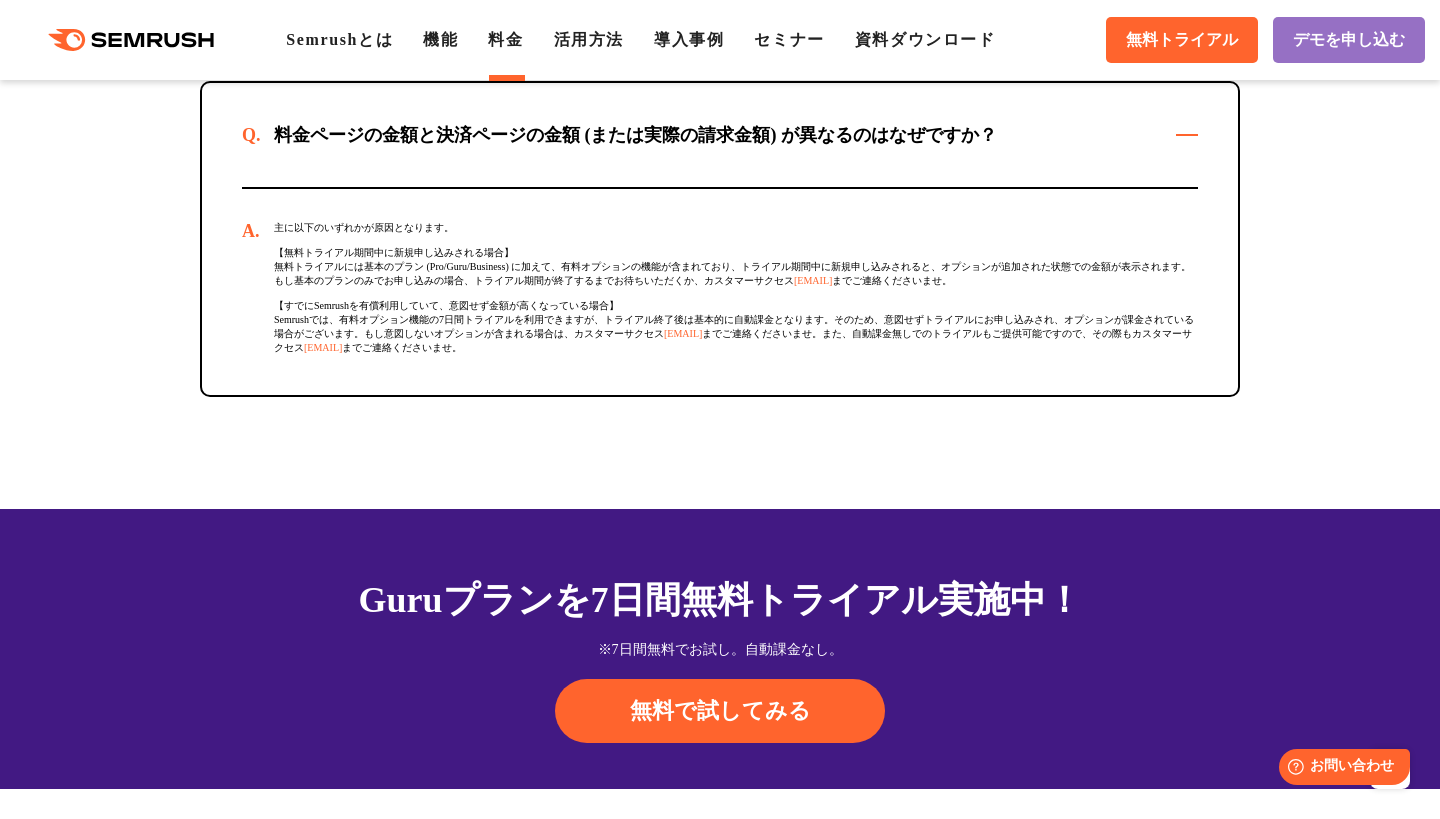 click on "支払方法にはどのようなものがありますか？" at bounding box center [720, 19] 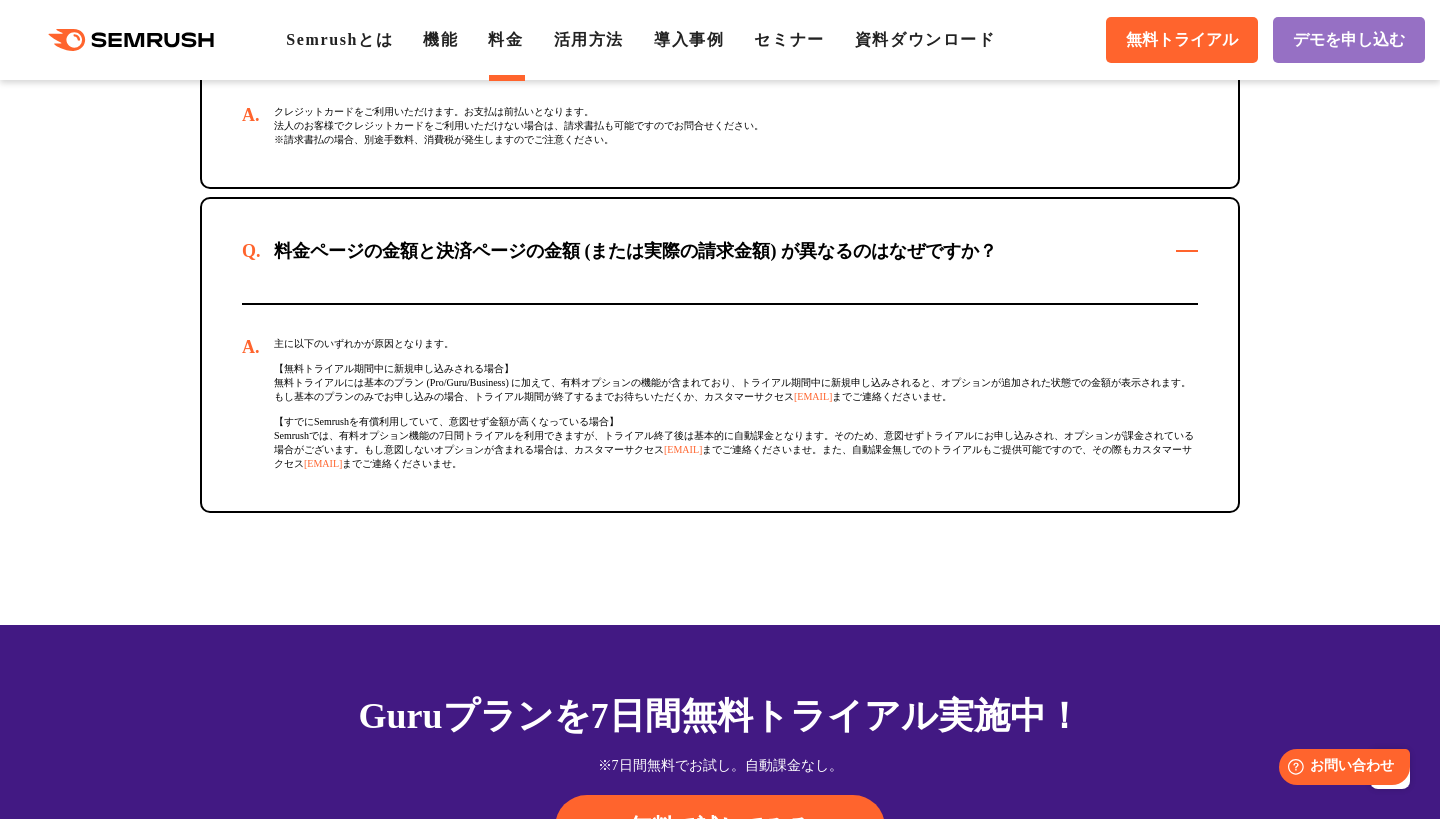 click on "有料プランへの申し込み方法を教えてください" at bounding box center [720, -97] 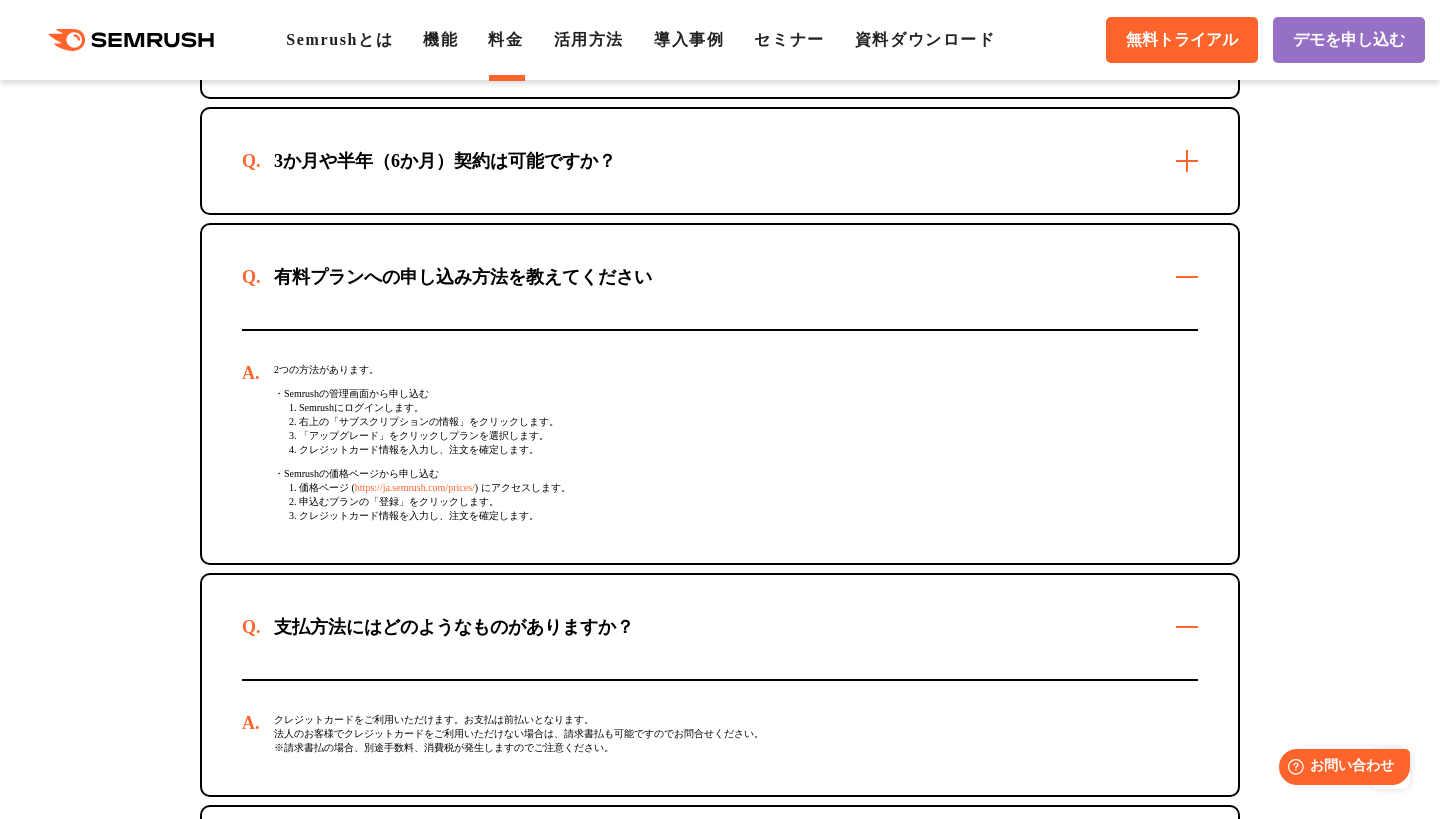 scroll, scrollTop: 5923, scrollLeft: 0, axis: vertical 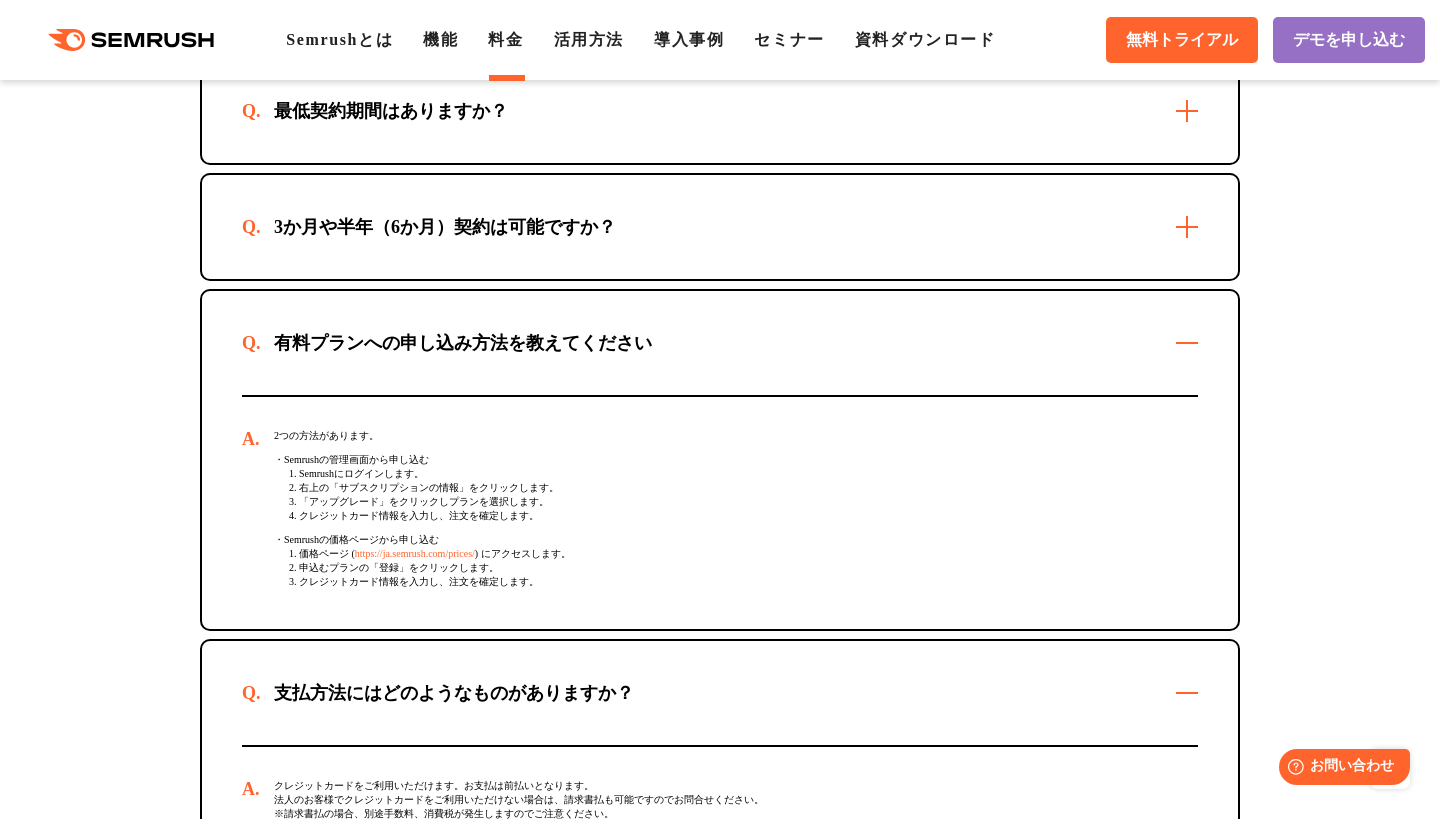 click on "最低契約期間はありますか？" at bounding box center [720, 111] 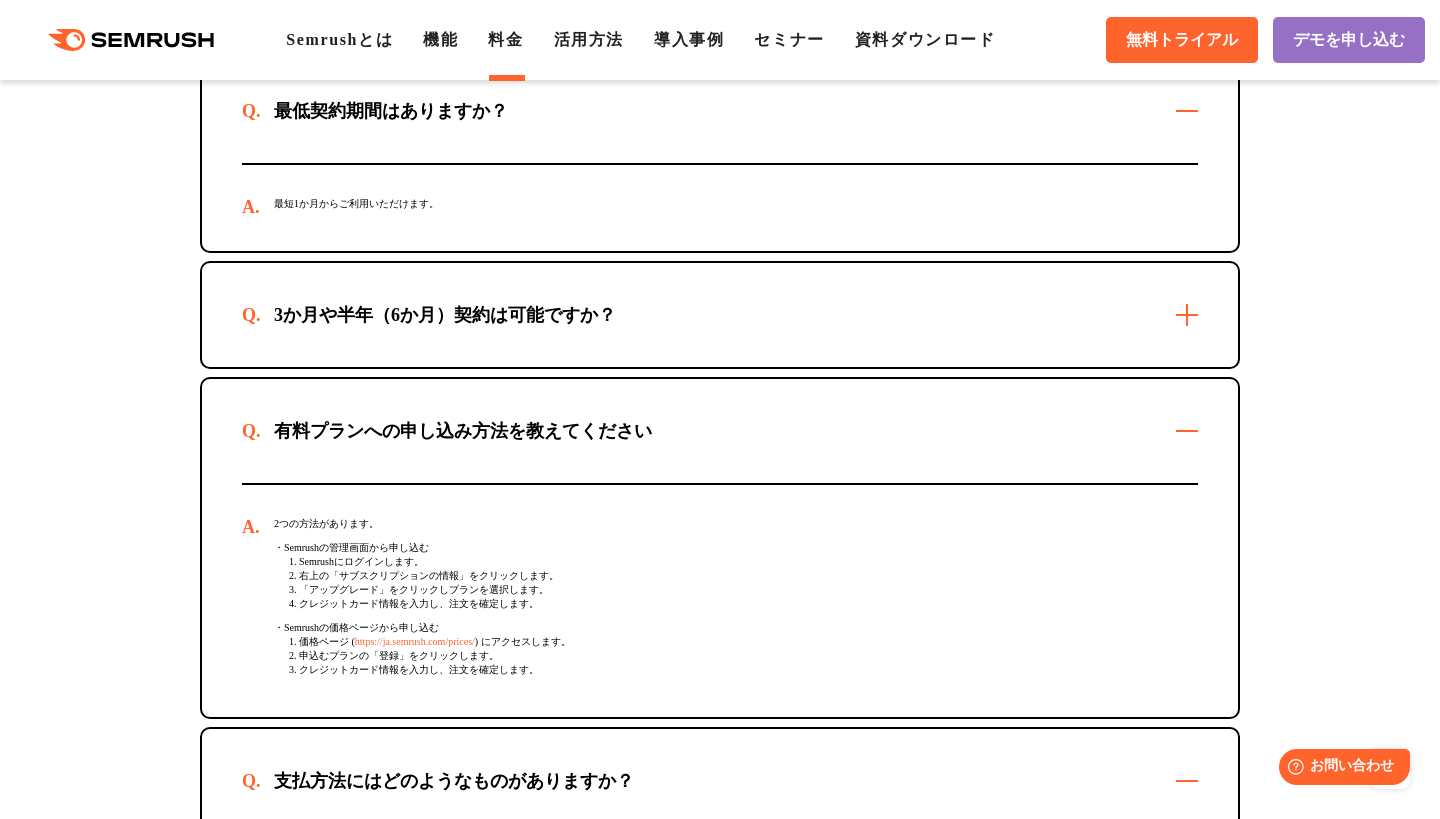 click on "3か月や半年（6か月）契約は可能ですか？" at bounding box center [720, 315] 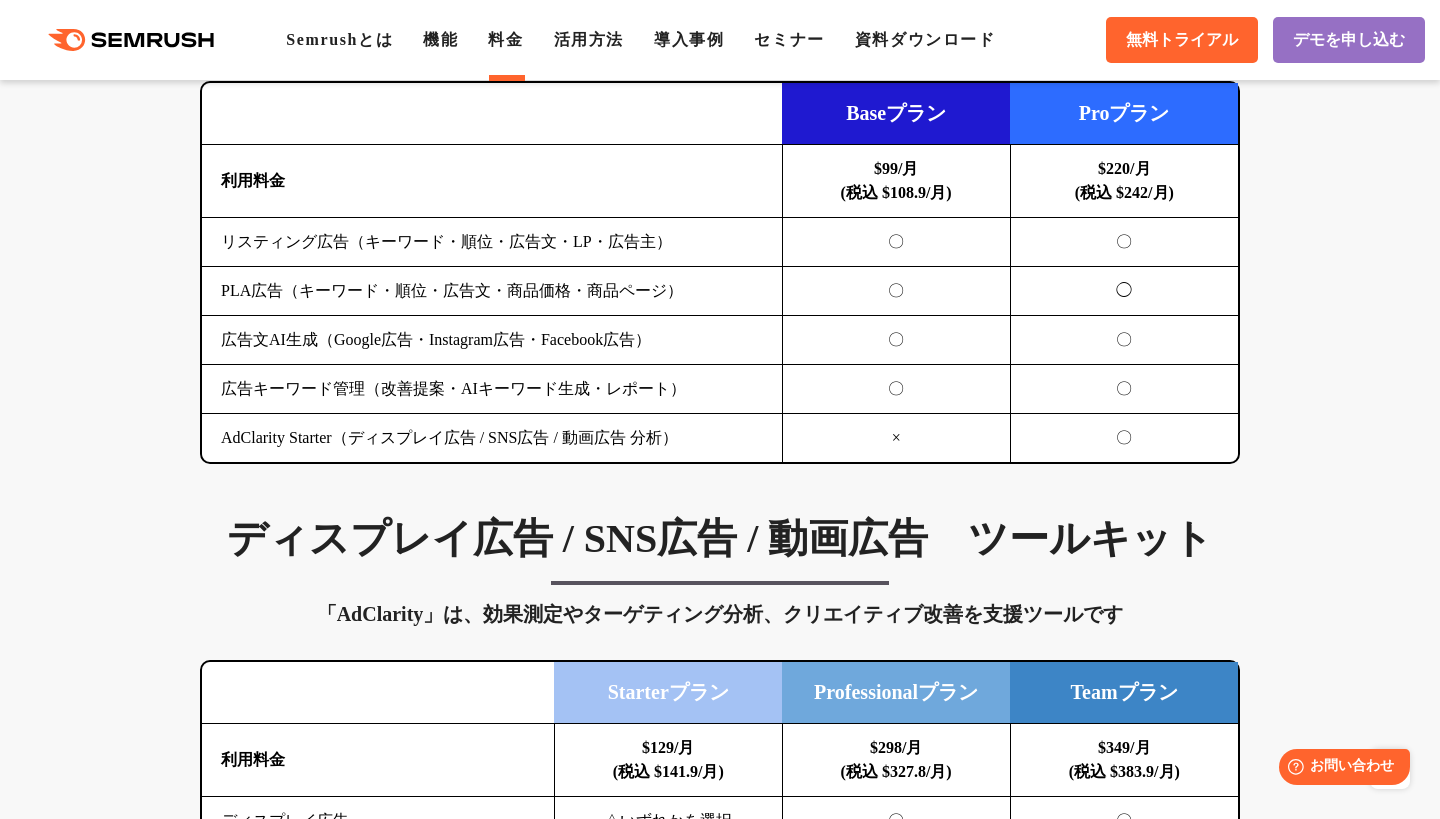 scroll, scrollTop: 1418, scrollLeft: 0, axis: vertical 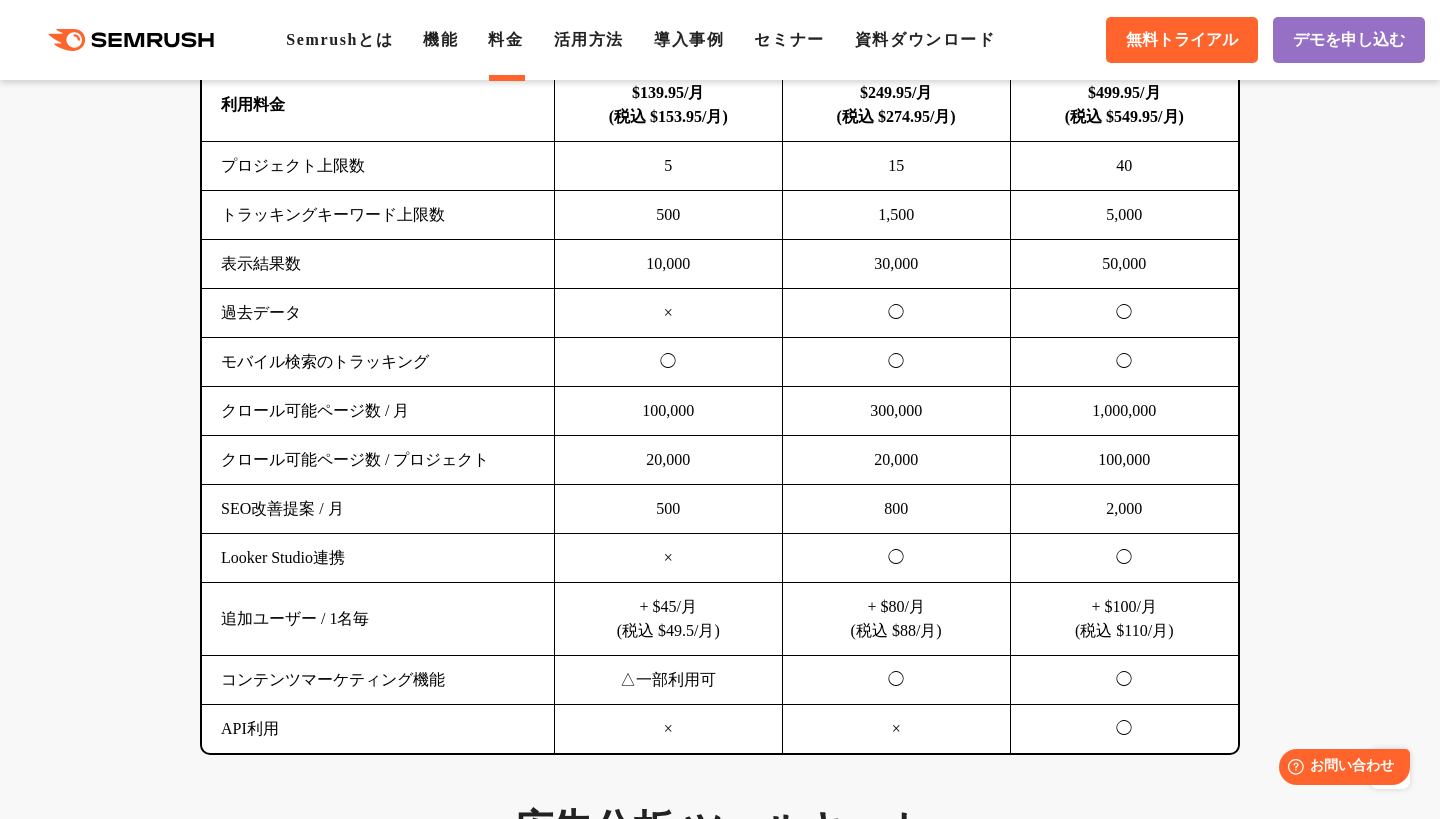 click 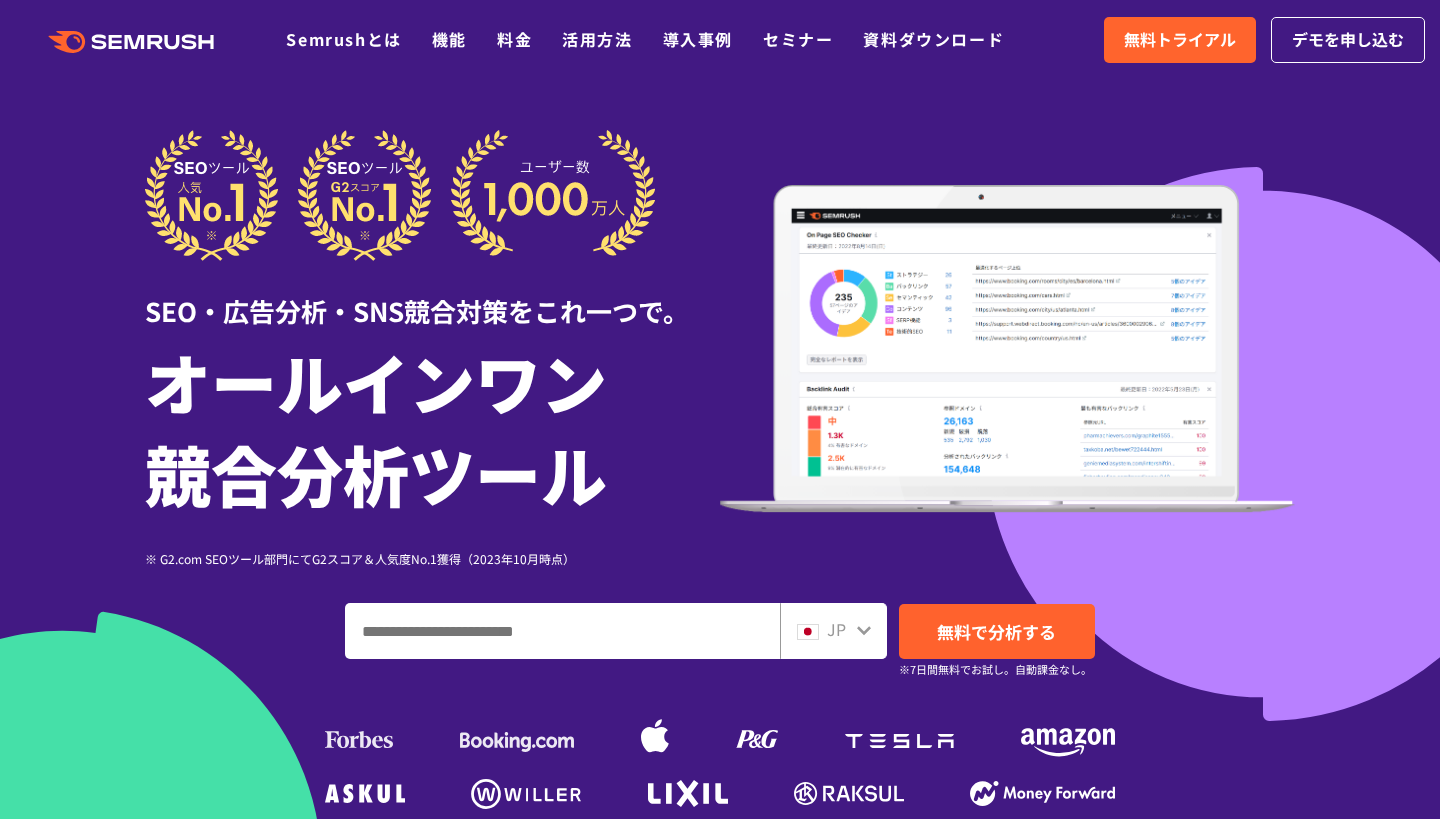 scroll, scrollTop: 0, scrollLeft: 0, axis: both 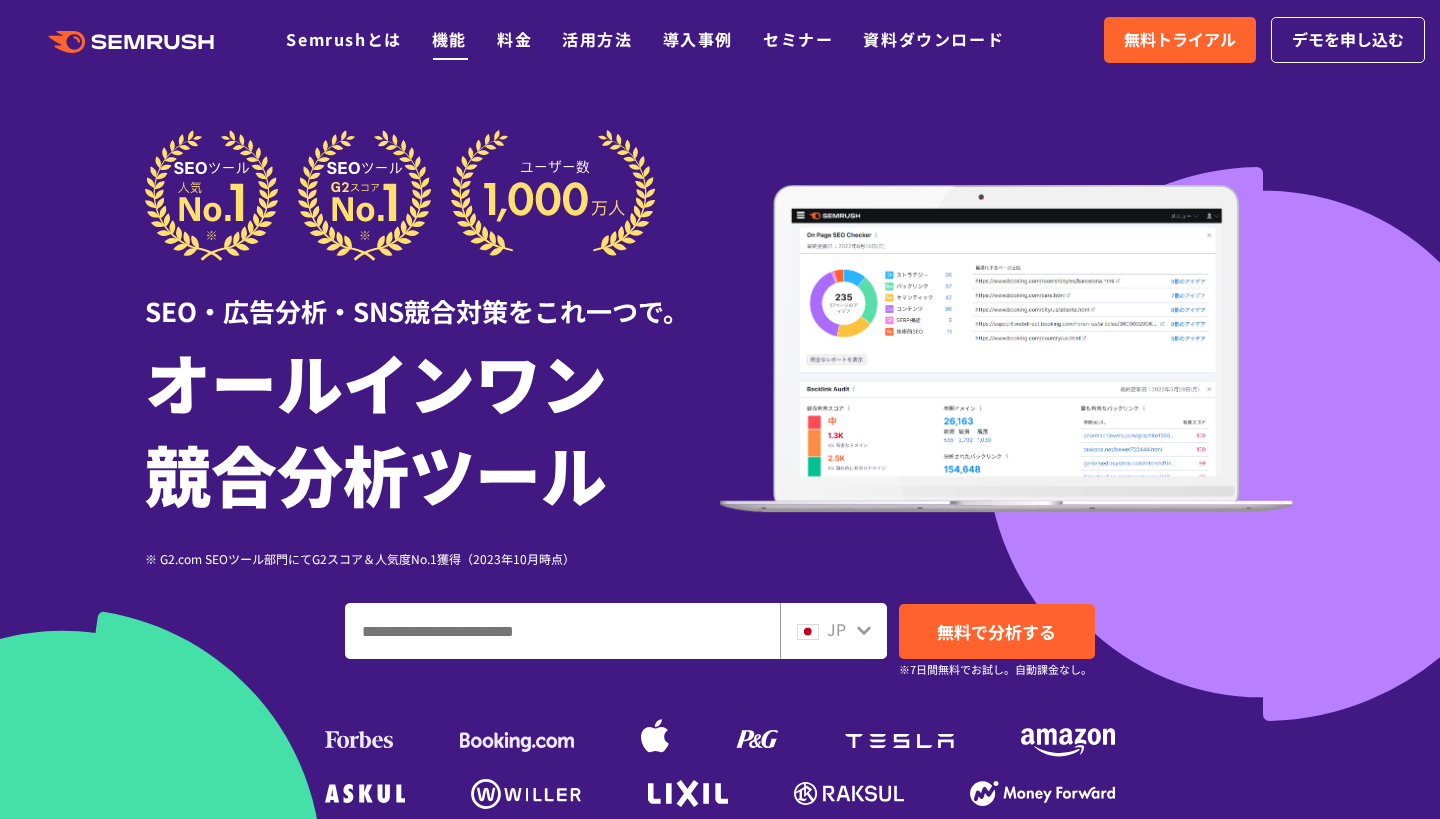 click on "機能" at bounding box center [449, 39] 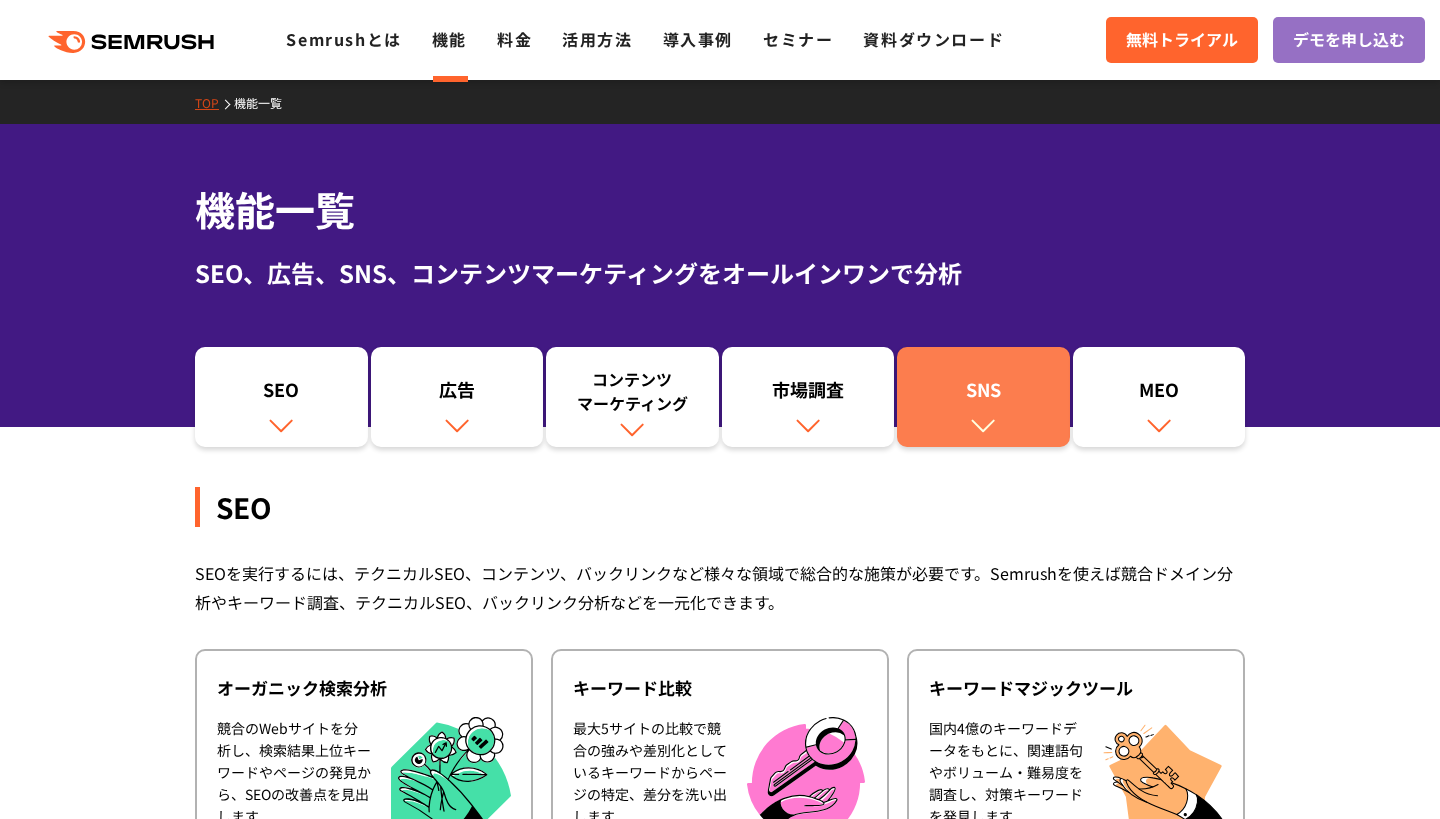 scroll, scrollTop: 0, scrollLeft: 0, axis: both 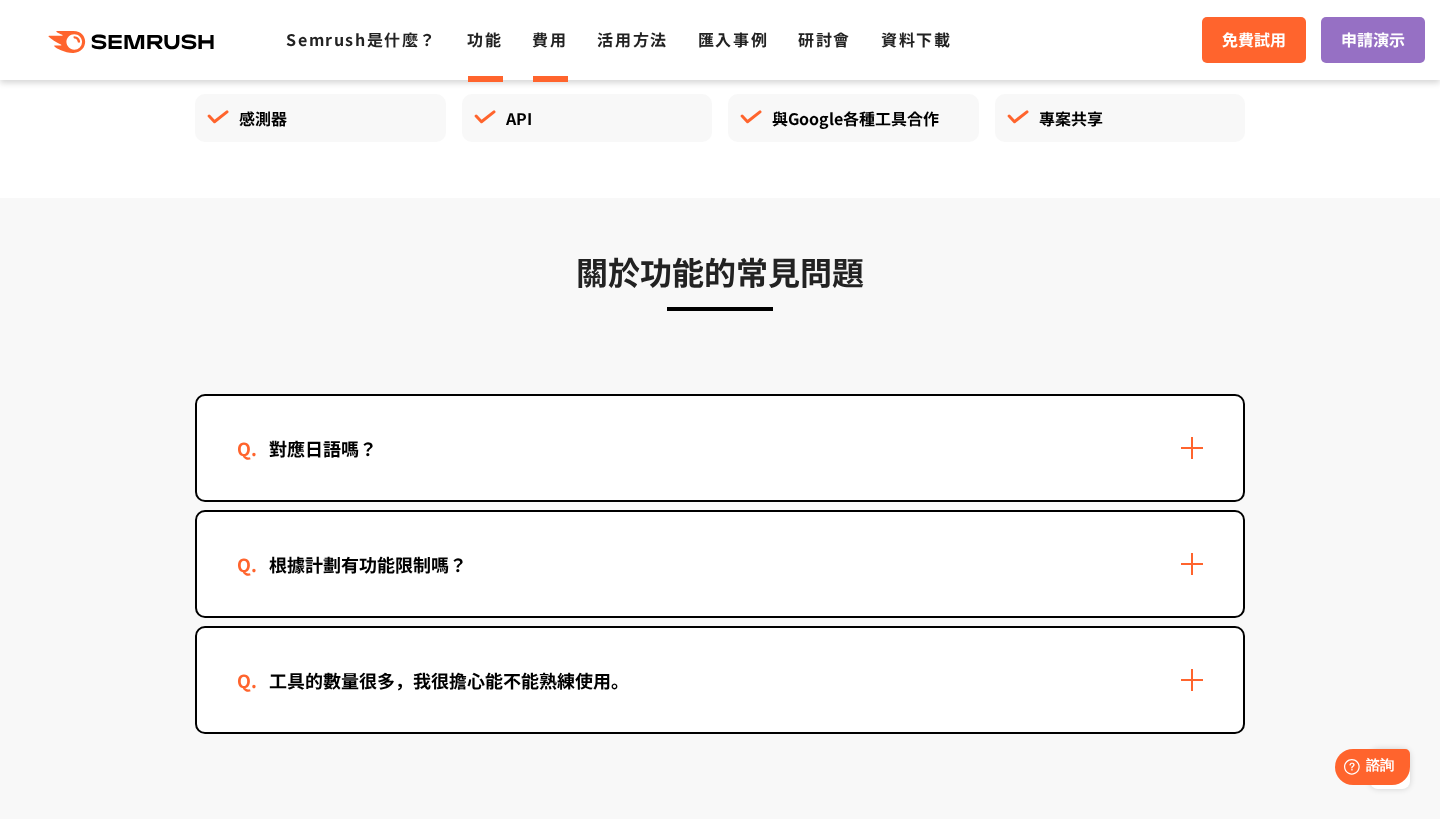 click on "費用" at bounding box center [549, 39] 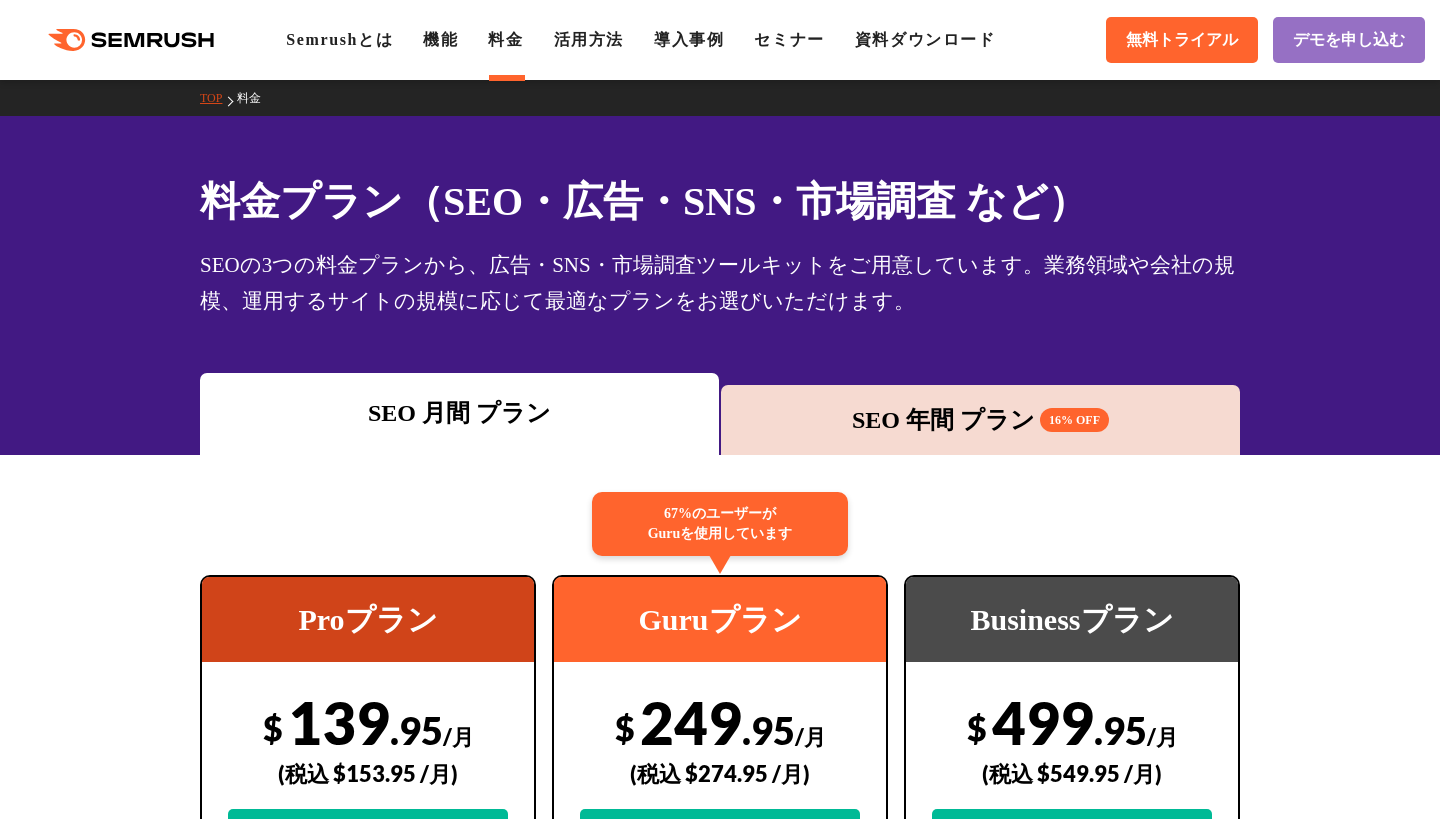 scroll, scrollTop: 0, scrollLeft: 0, axis: both 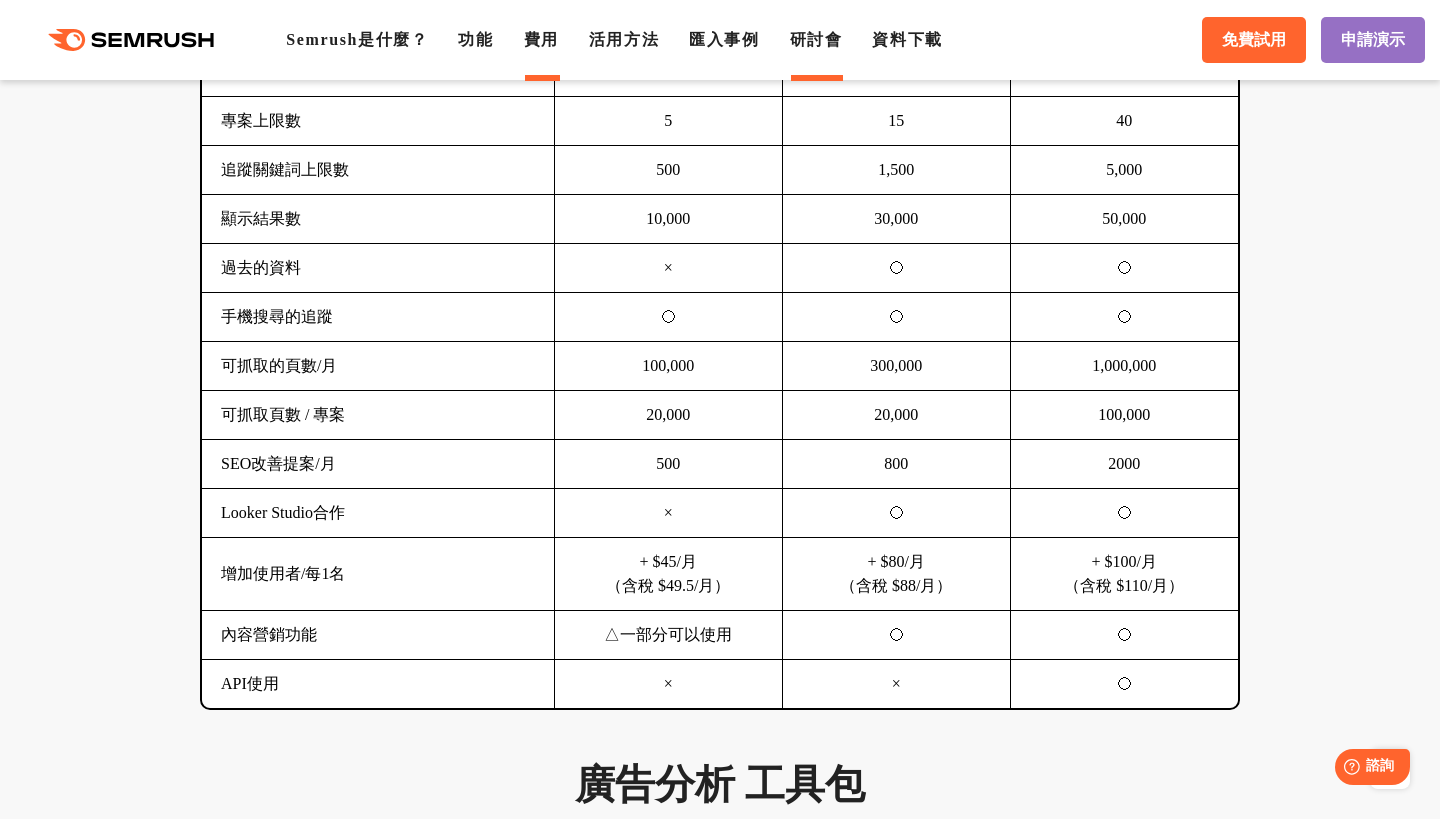 click on "研討會" at bounding box center [816, 39] 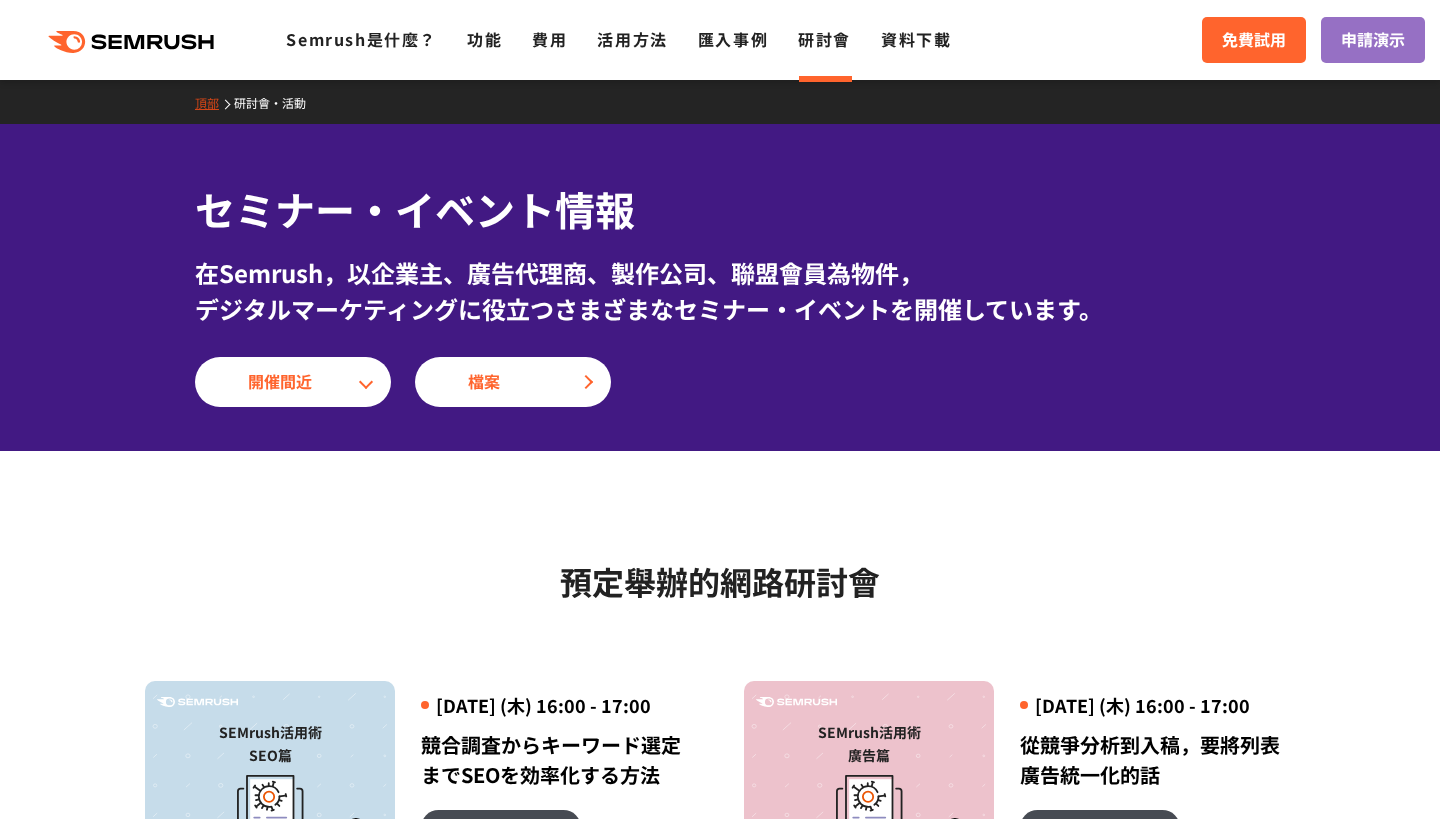 scroll, scrollTop: 0, scrollLeft: 0, axis: both 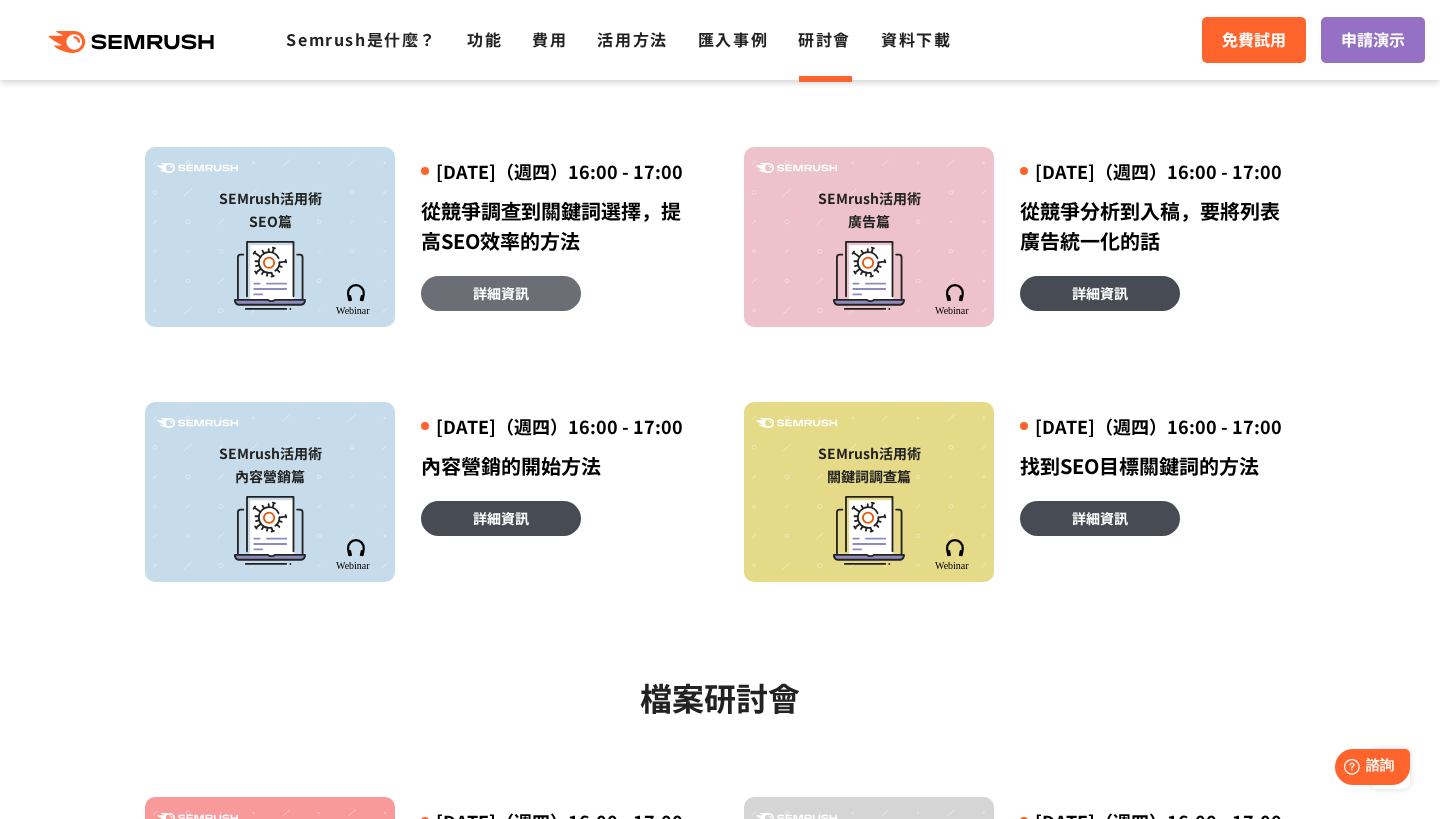 click on "詳細資訊" at bounding box center [501, 293] 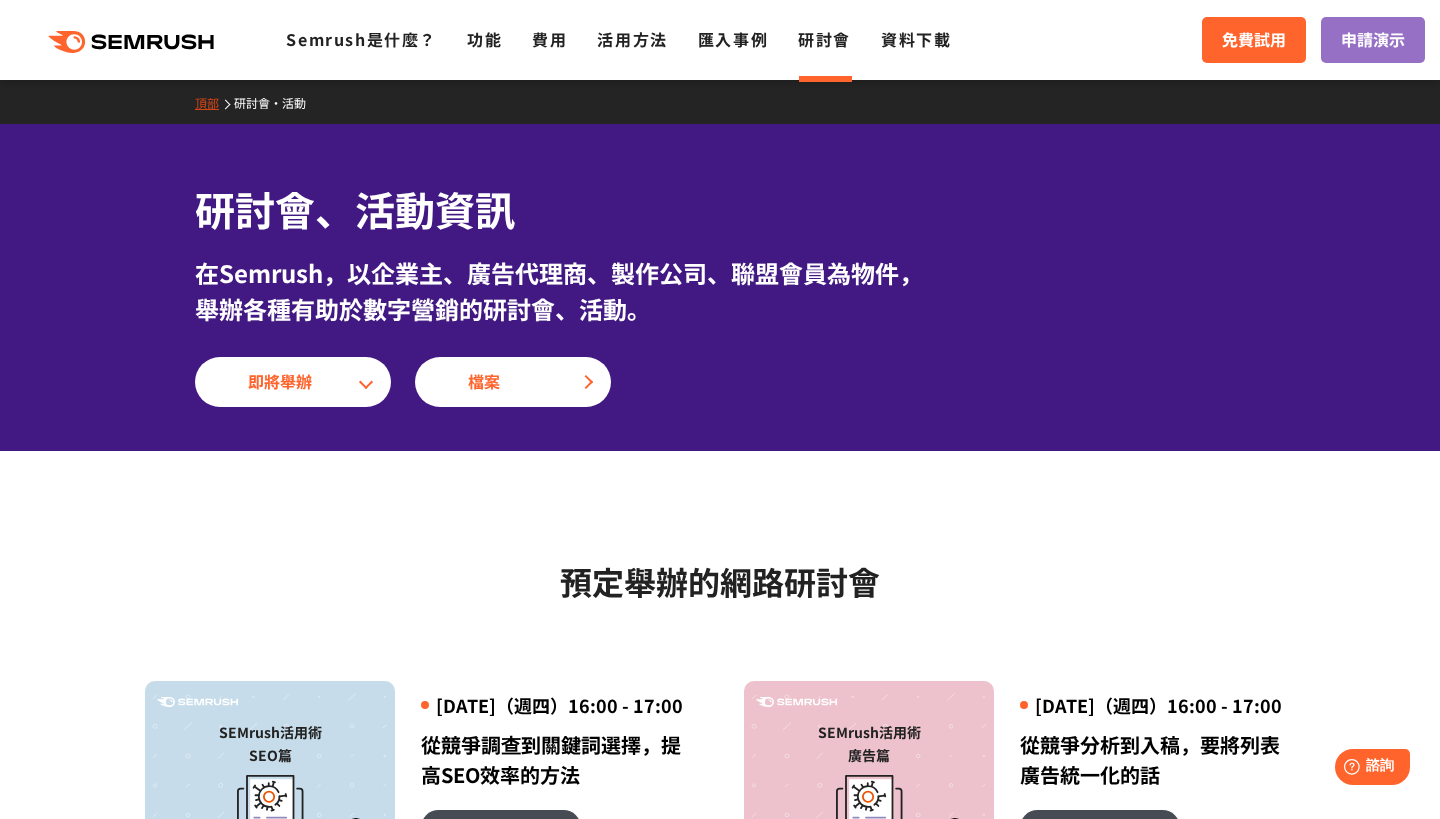 scroll, scrollTop: 0, scrollLeft: 0, axis: both 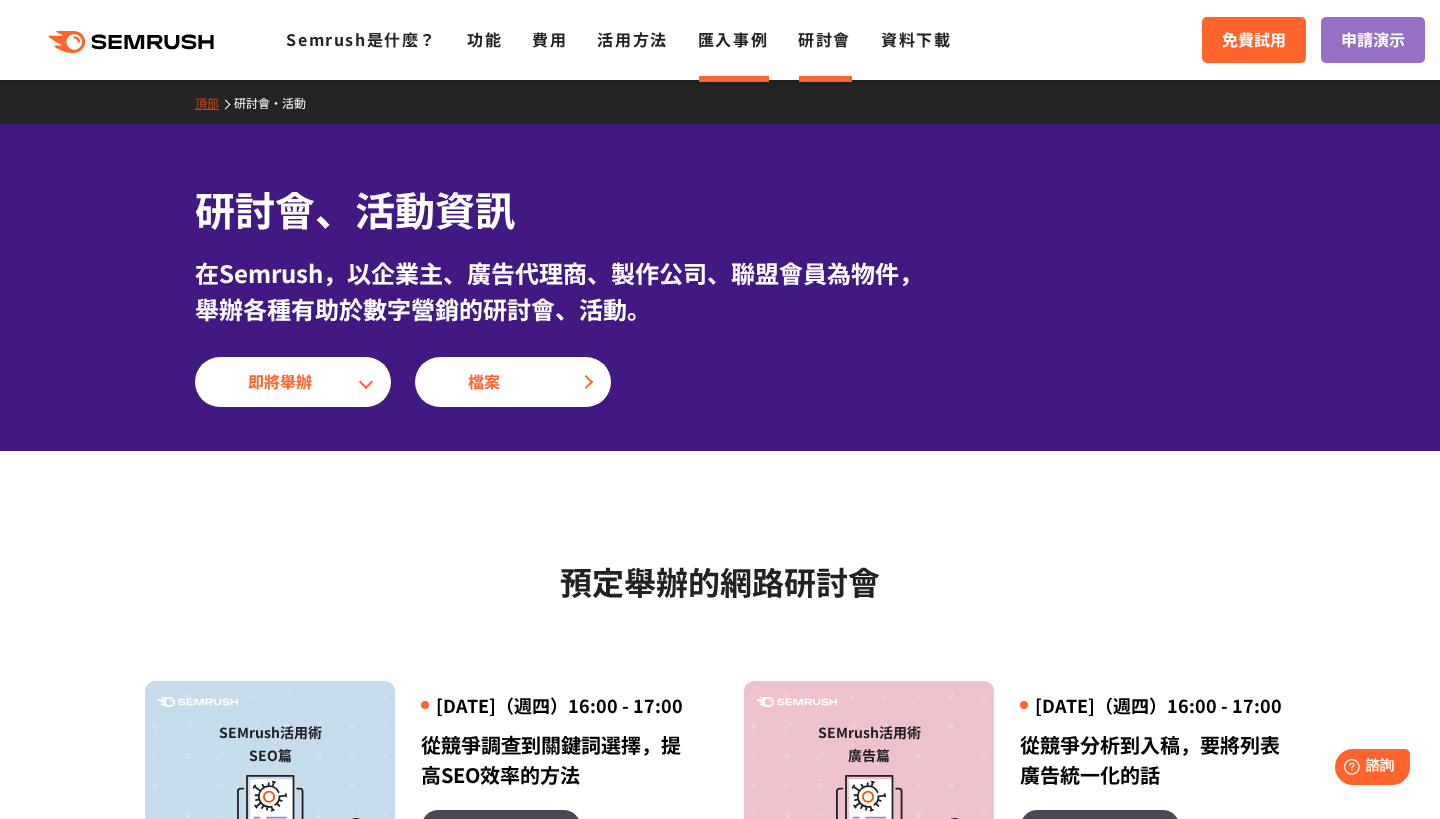 click on "匯入事例" at bounding box center (733, 39) 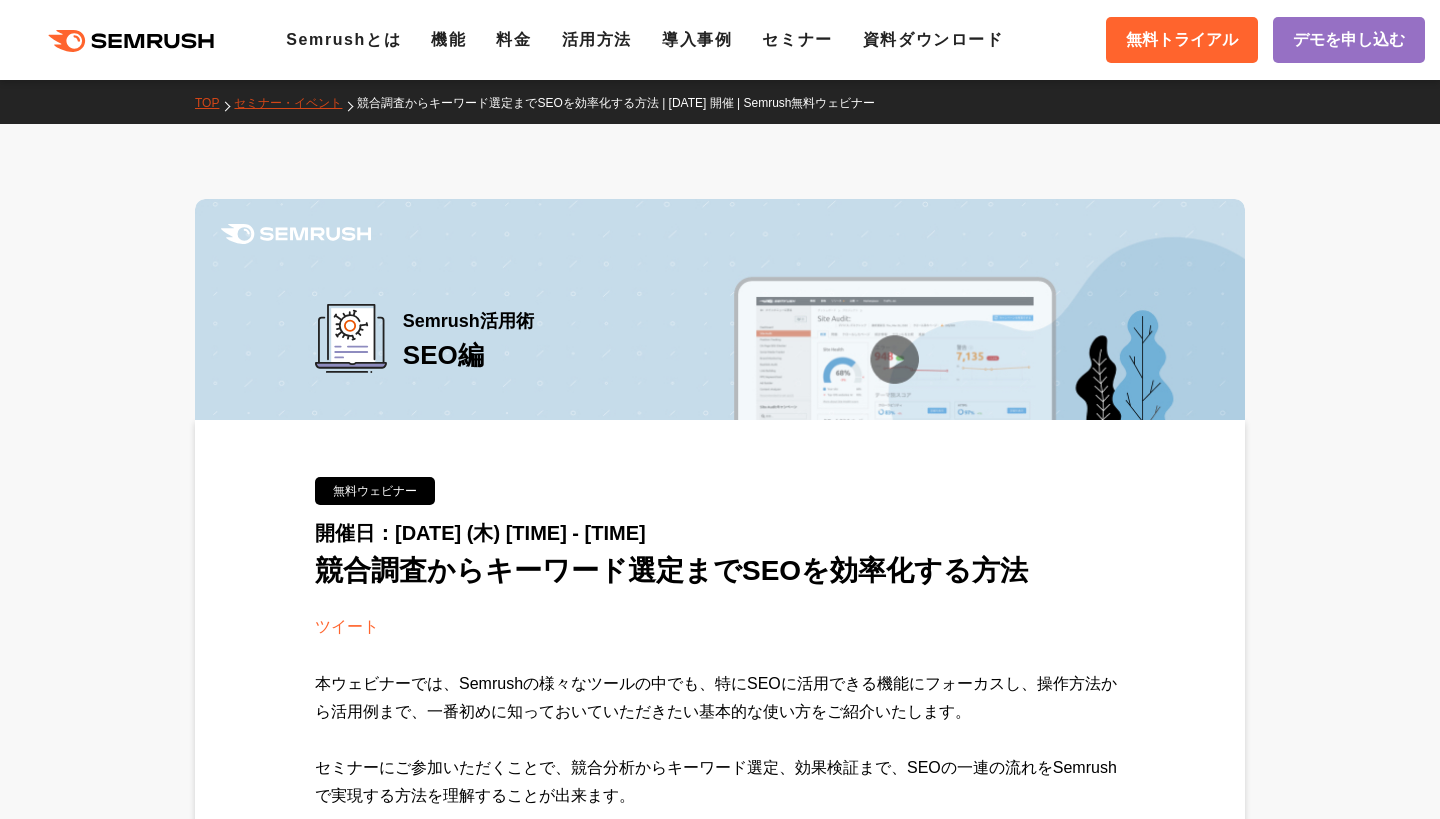 scroll, scrollTop: 0, scrollLeft: 0, axis: both 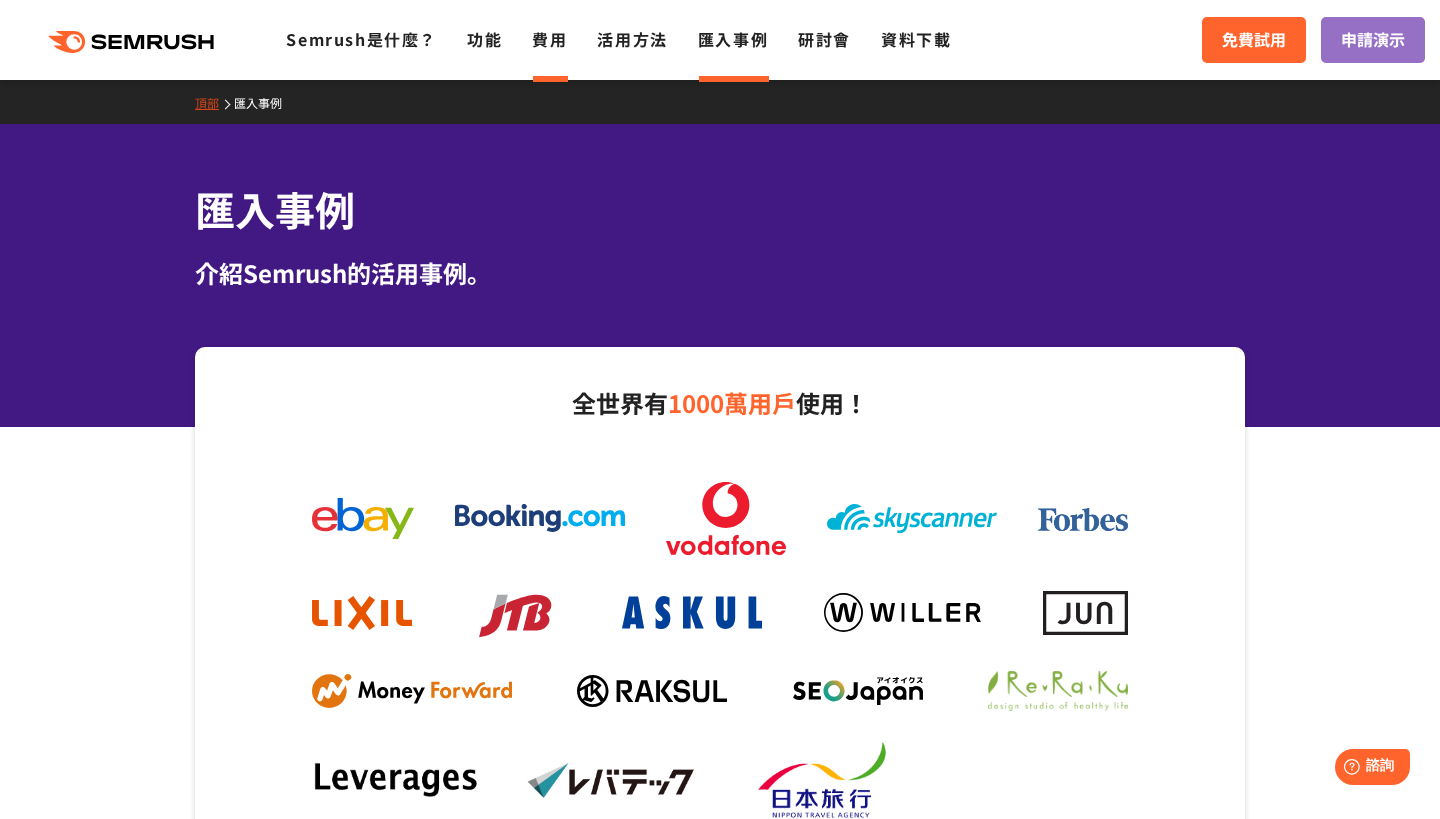 click on "費用" at bounding box center [549, 39] 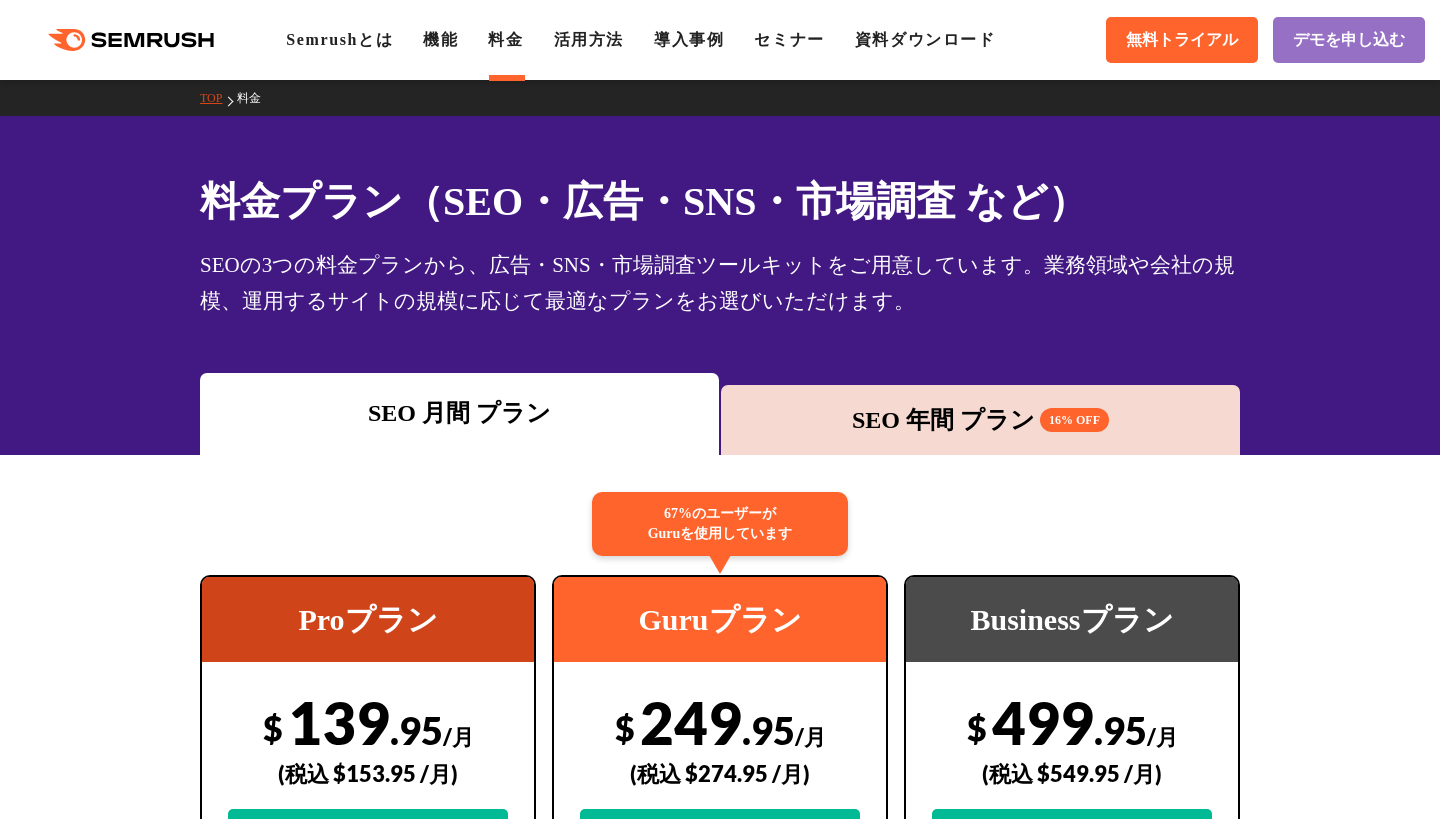 scroll, scrollTop: 0, scrollLeft: 0, axis: both 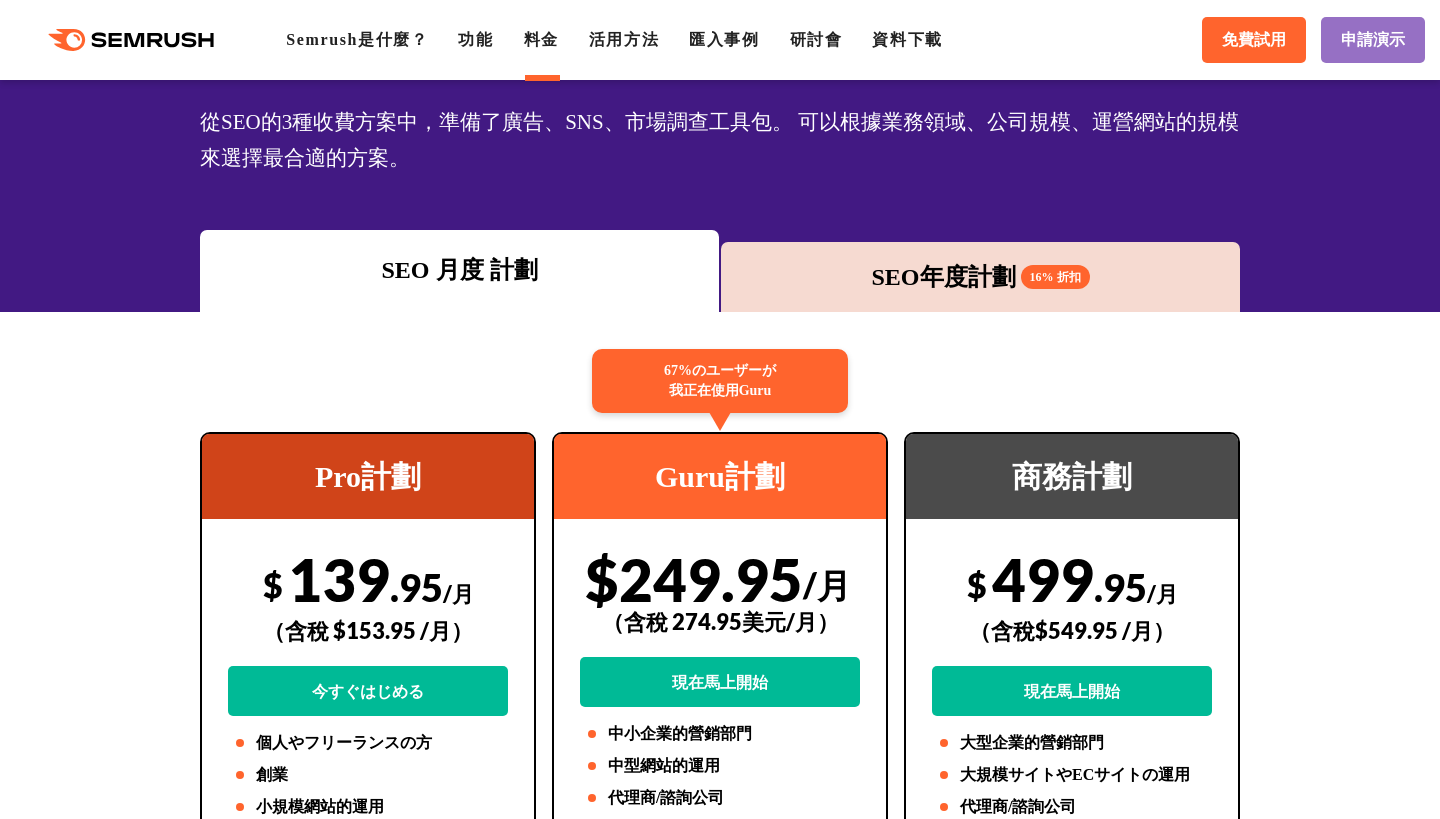 click on "16% 折扣" at bounding box center [1055, 277] 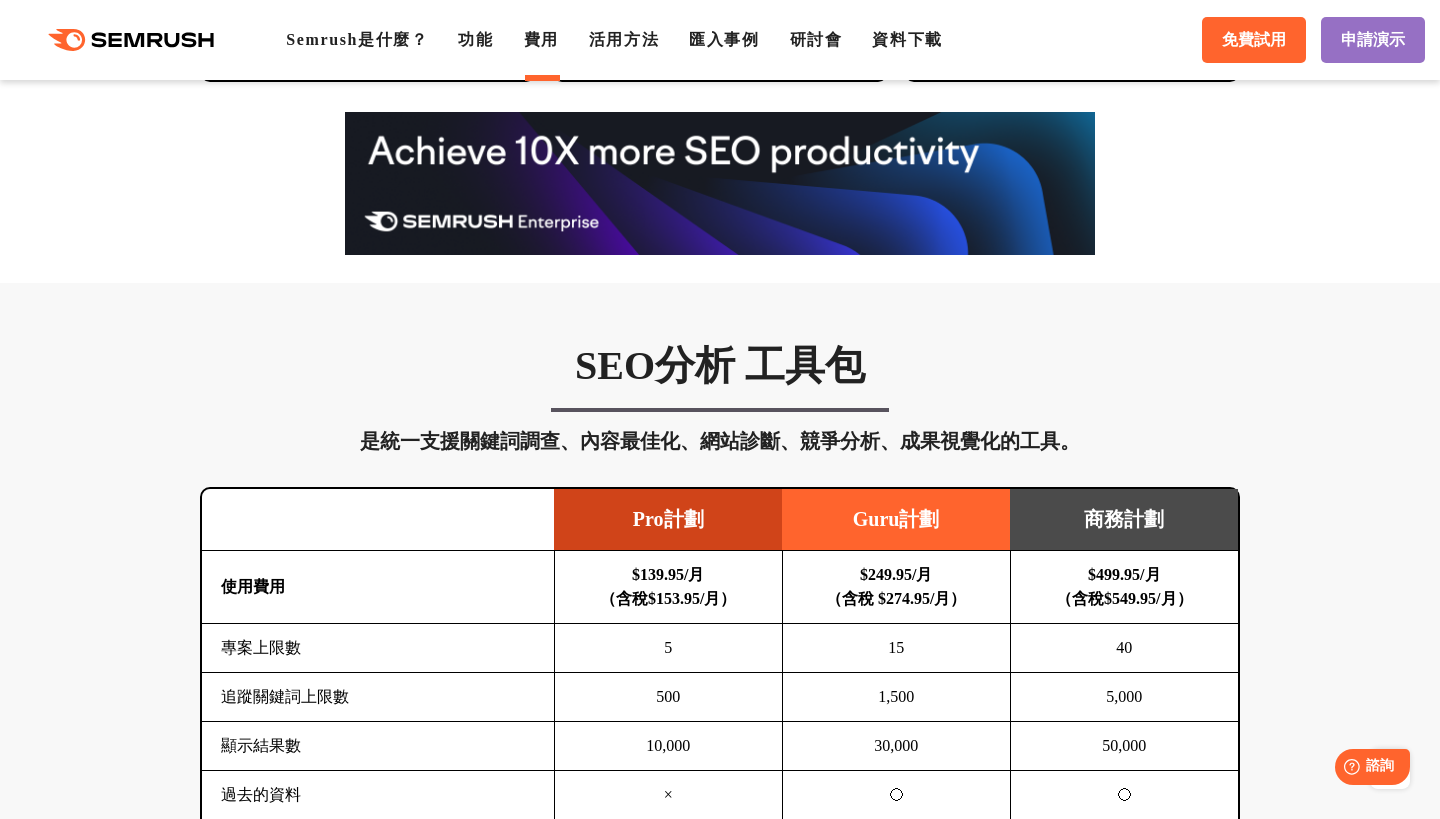 scroll, scrollTop: 253, scrollLeft: 0, axis: vertical 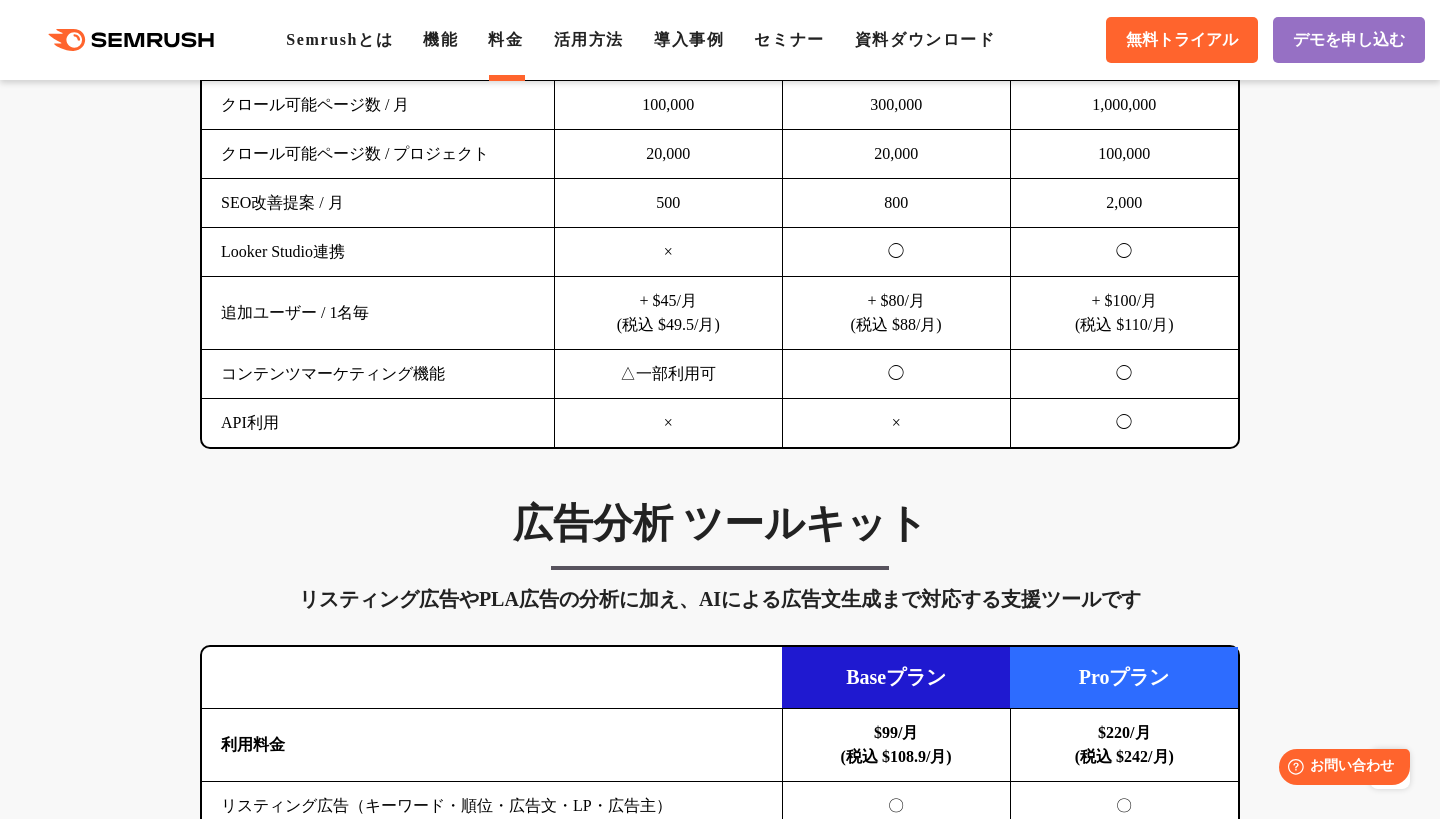click on "Looker Studio連携" at bounding box center (378, 252) 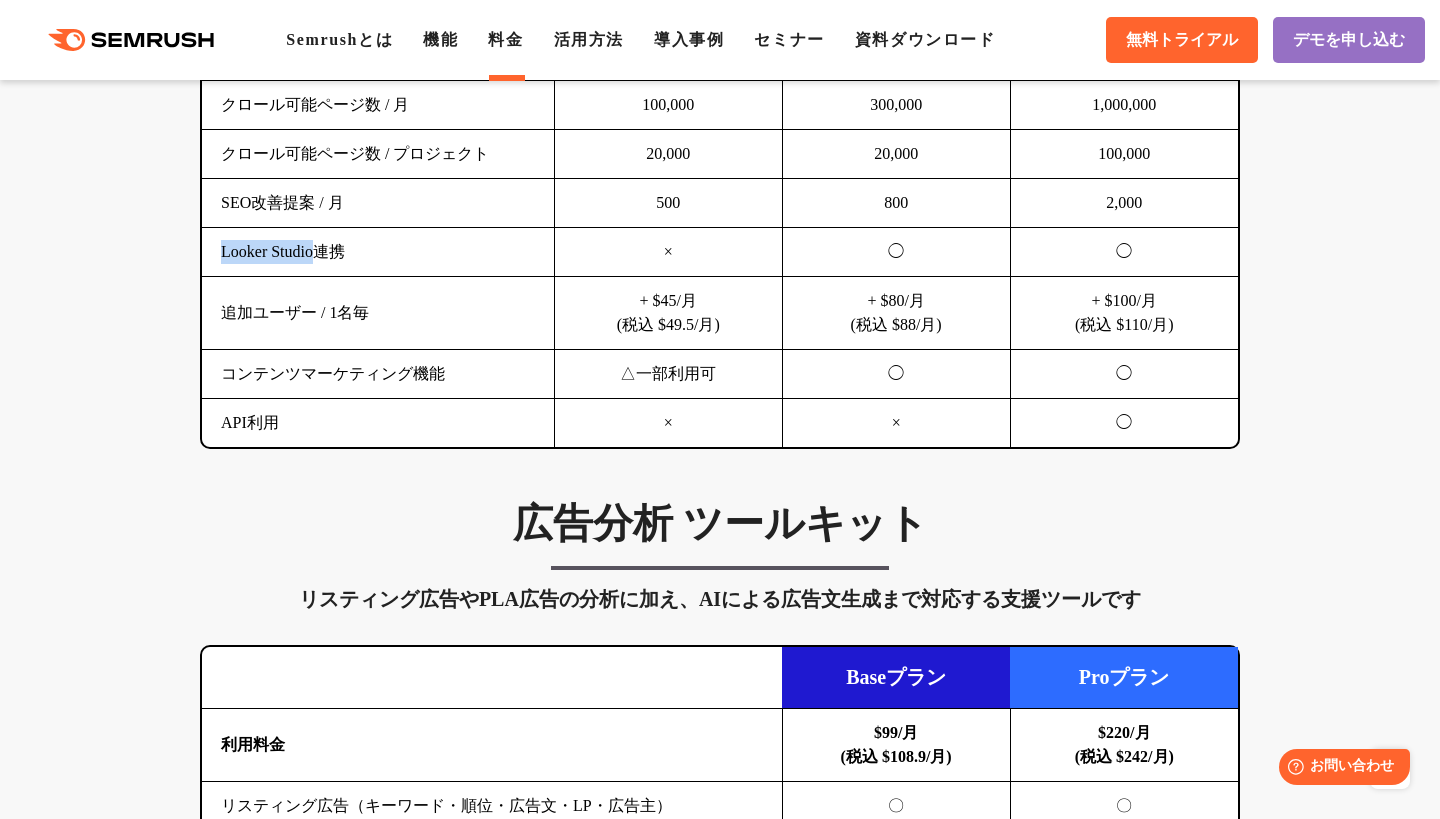 drag, startPoint x: 224, startPoint y: 393, endPoint x: 329, endPoint y: 400, distance: 105.23308 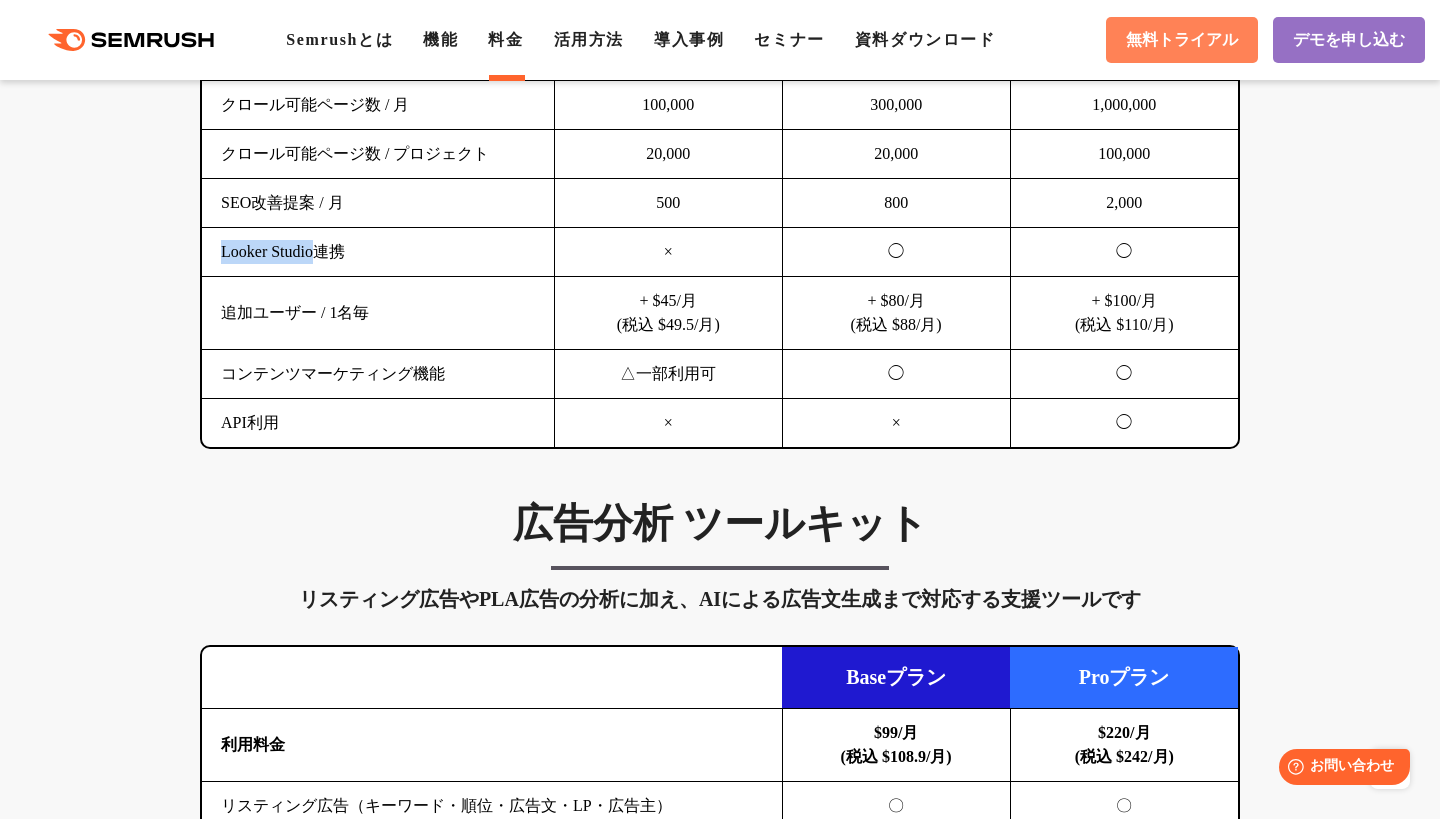 copy on "Looker Studio" 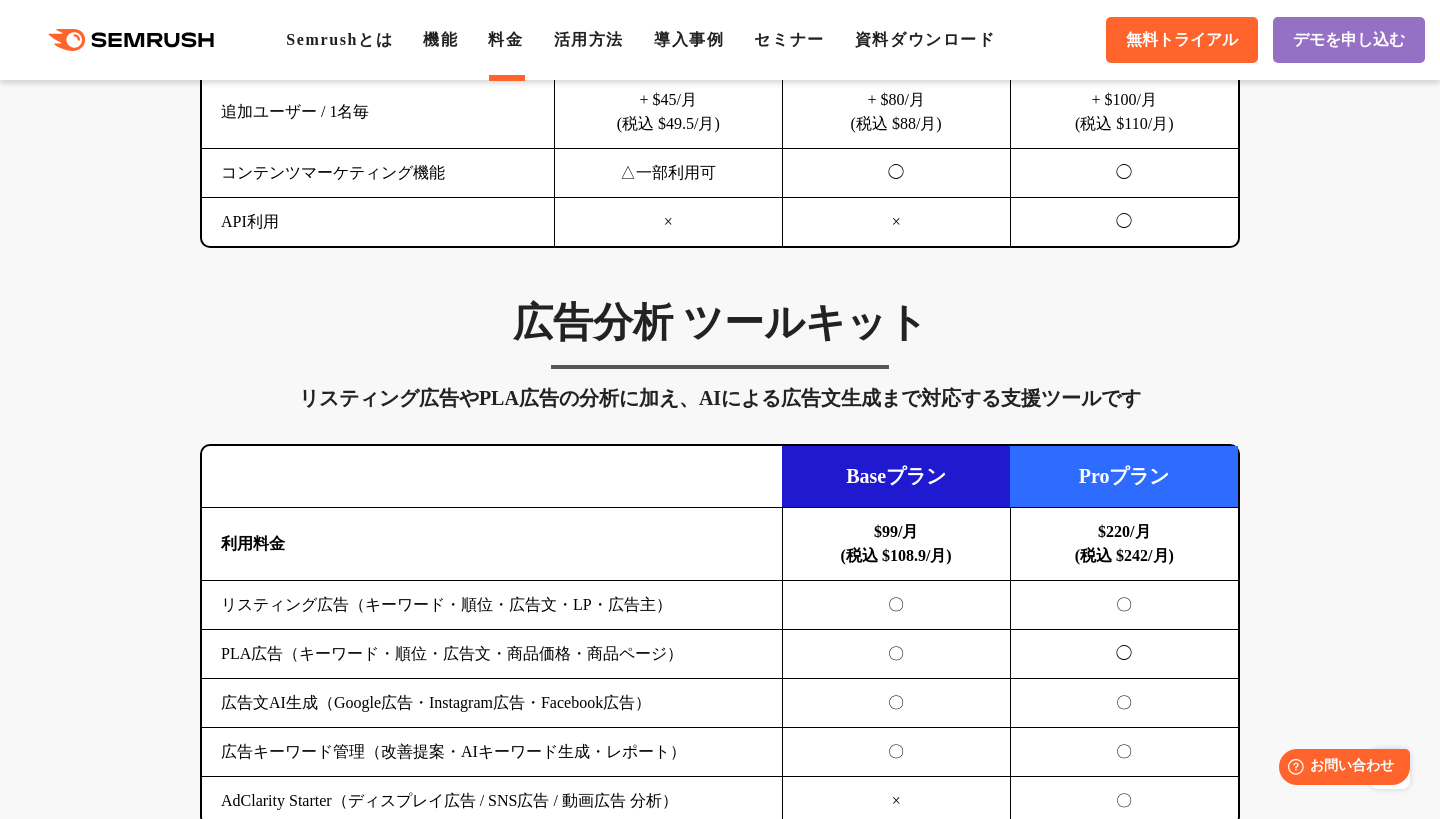 scroll, scrollTop: 1772, scrollLeft: 0, axis: vertical 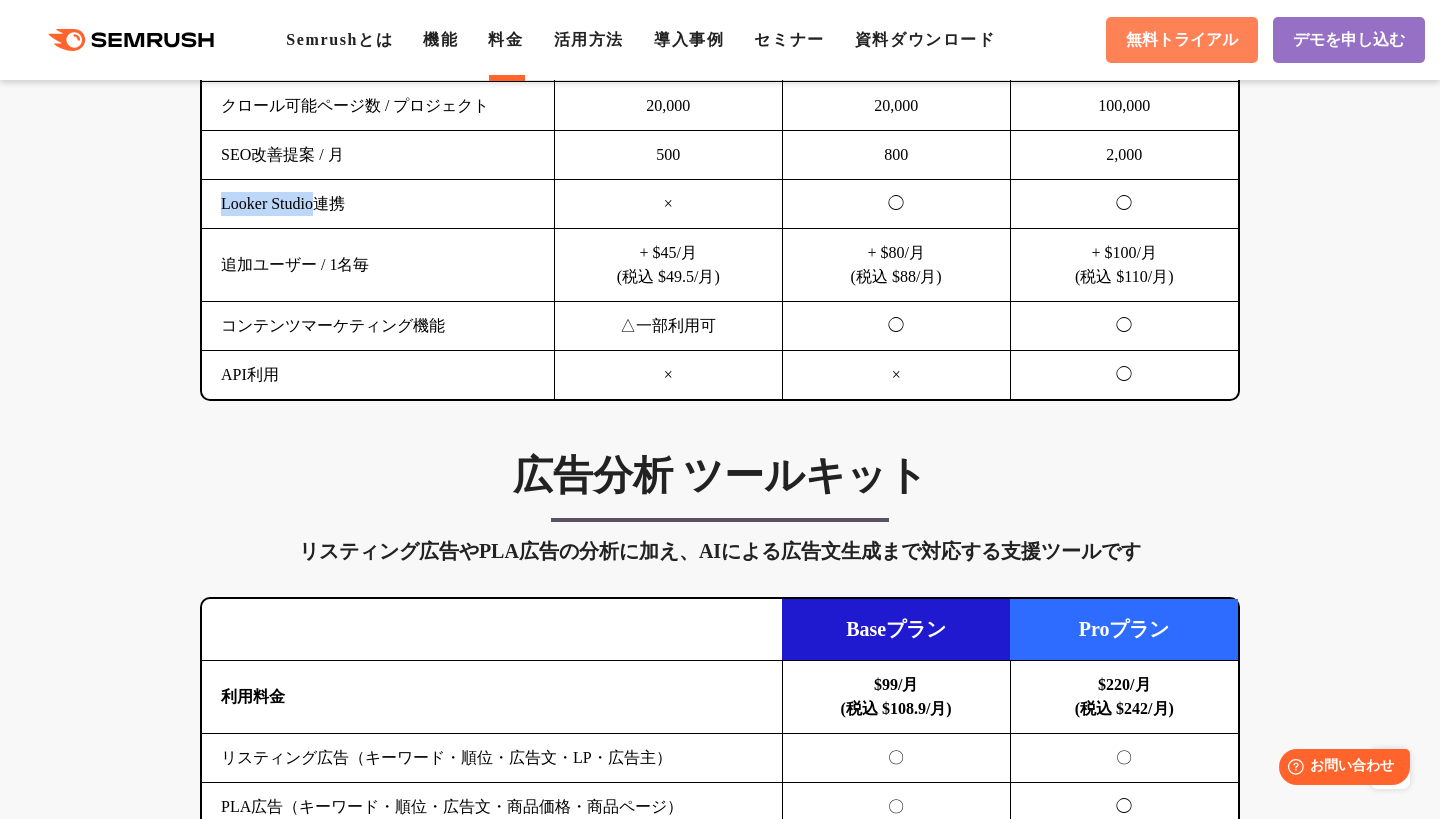 click on "無料トライアル" at bounding box center [1182, 40] 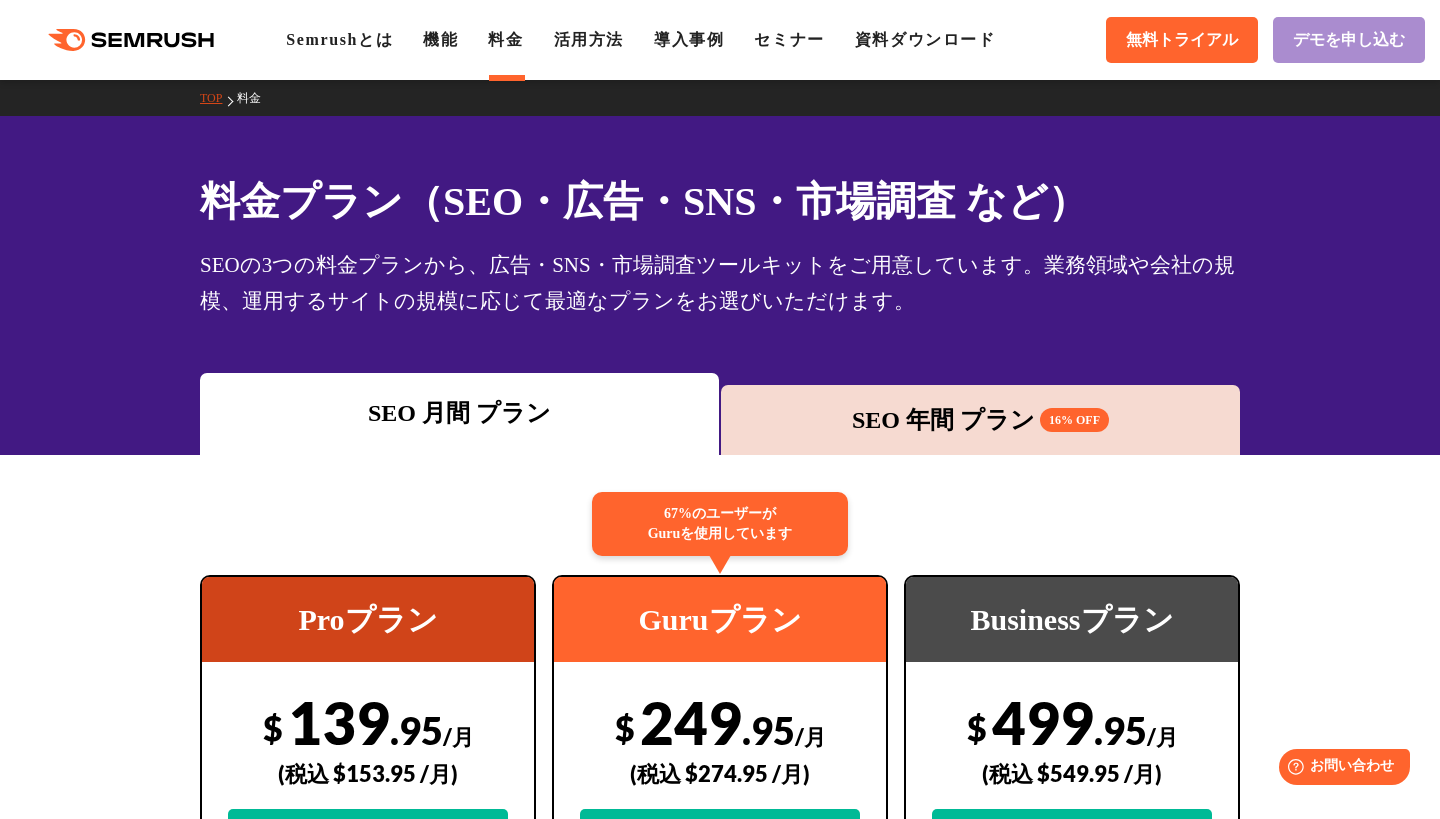 scroll, scrollTop: -1, scrollLeft: 0, axis: vertical 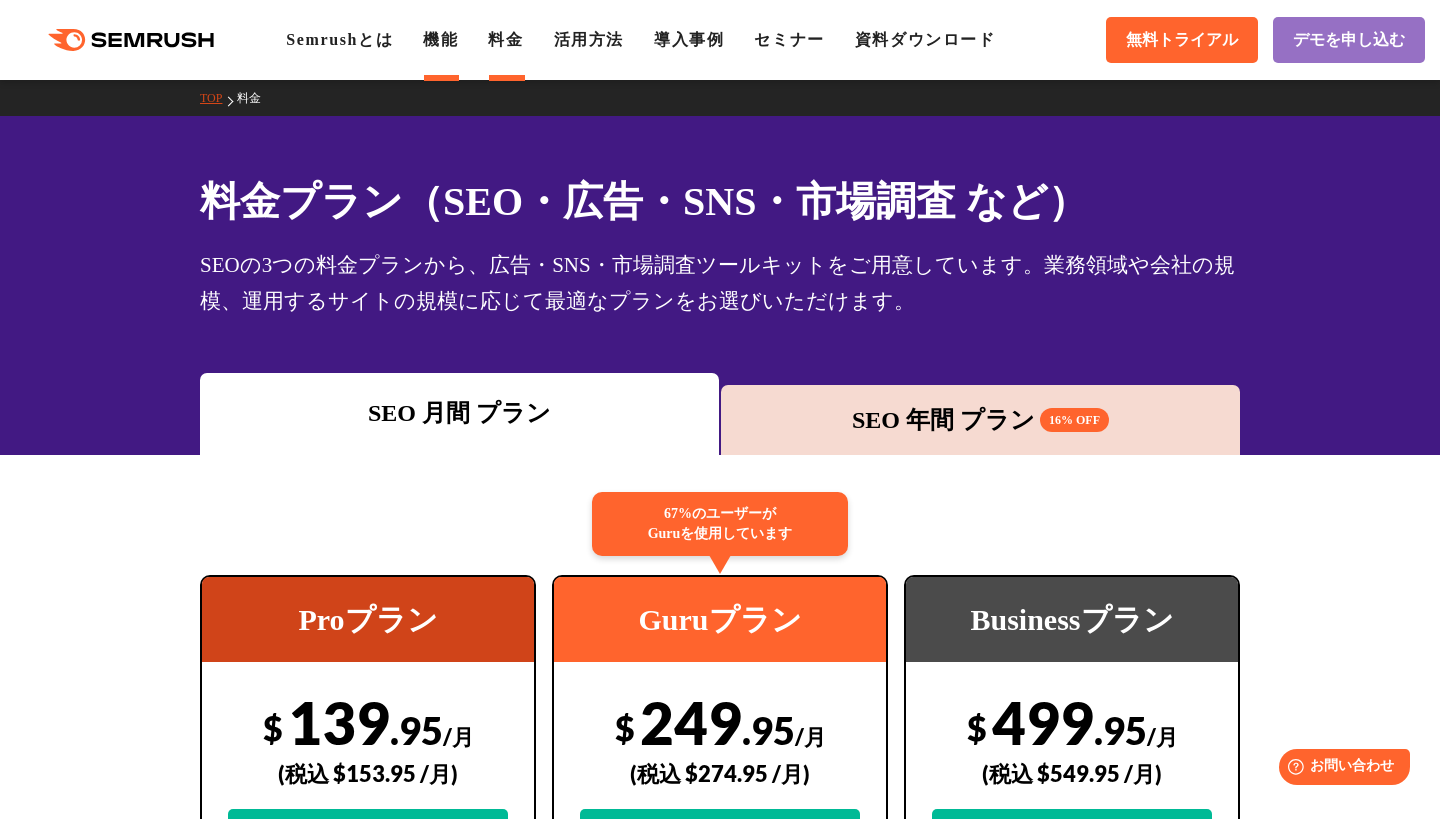 click on "機能" at bounding box center [440, 40] 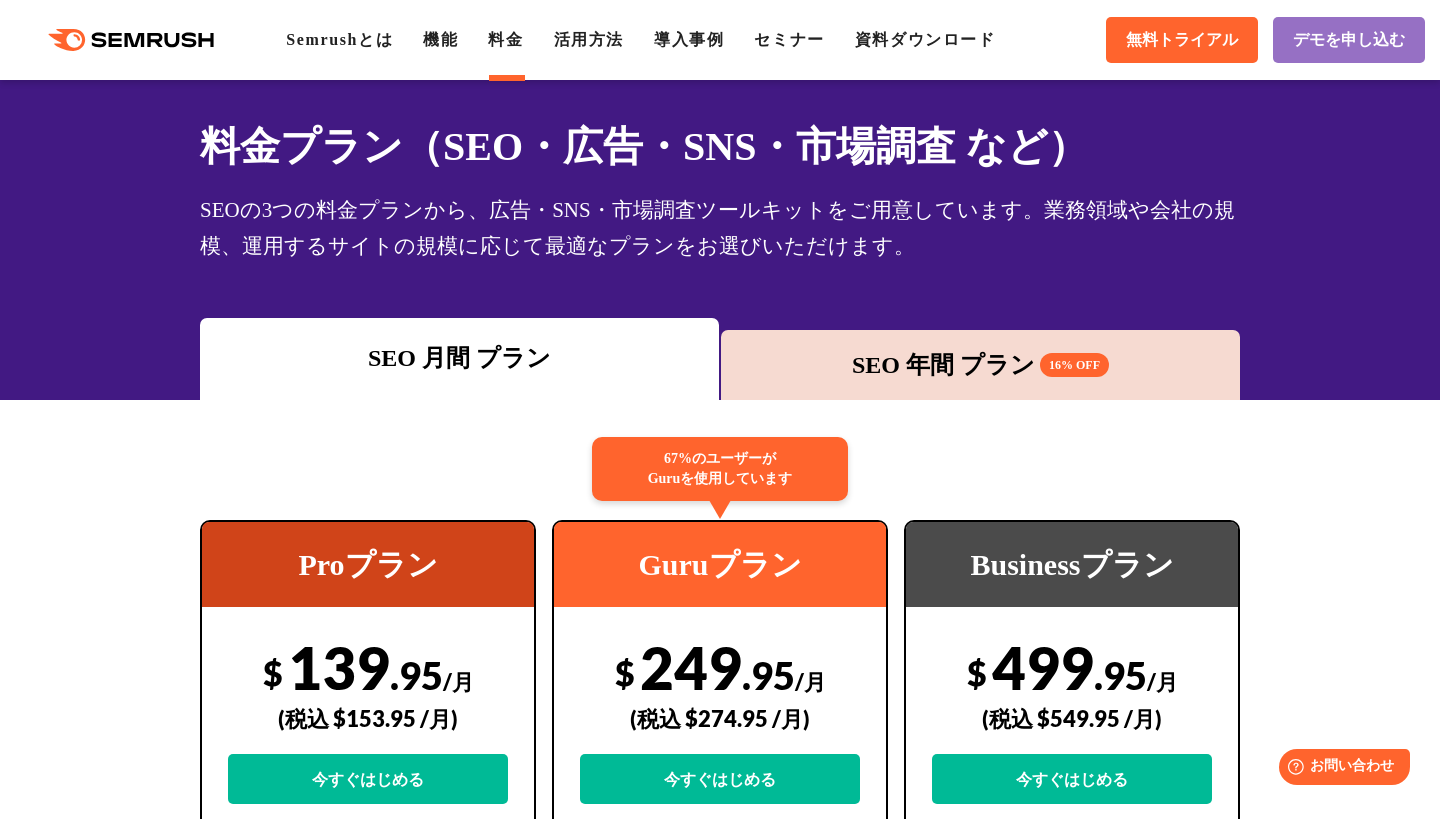 scroll, scrollTop: 51, scrollLeft: 0, axis: vertical 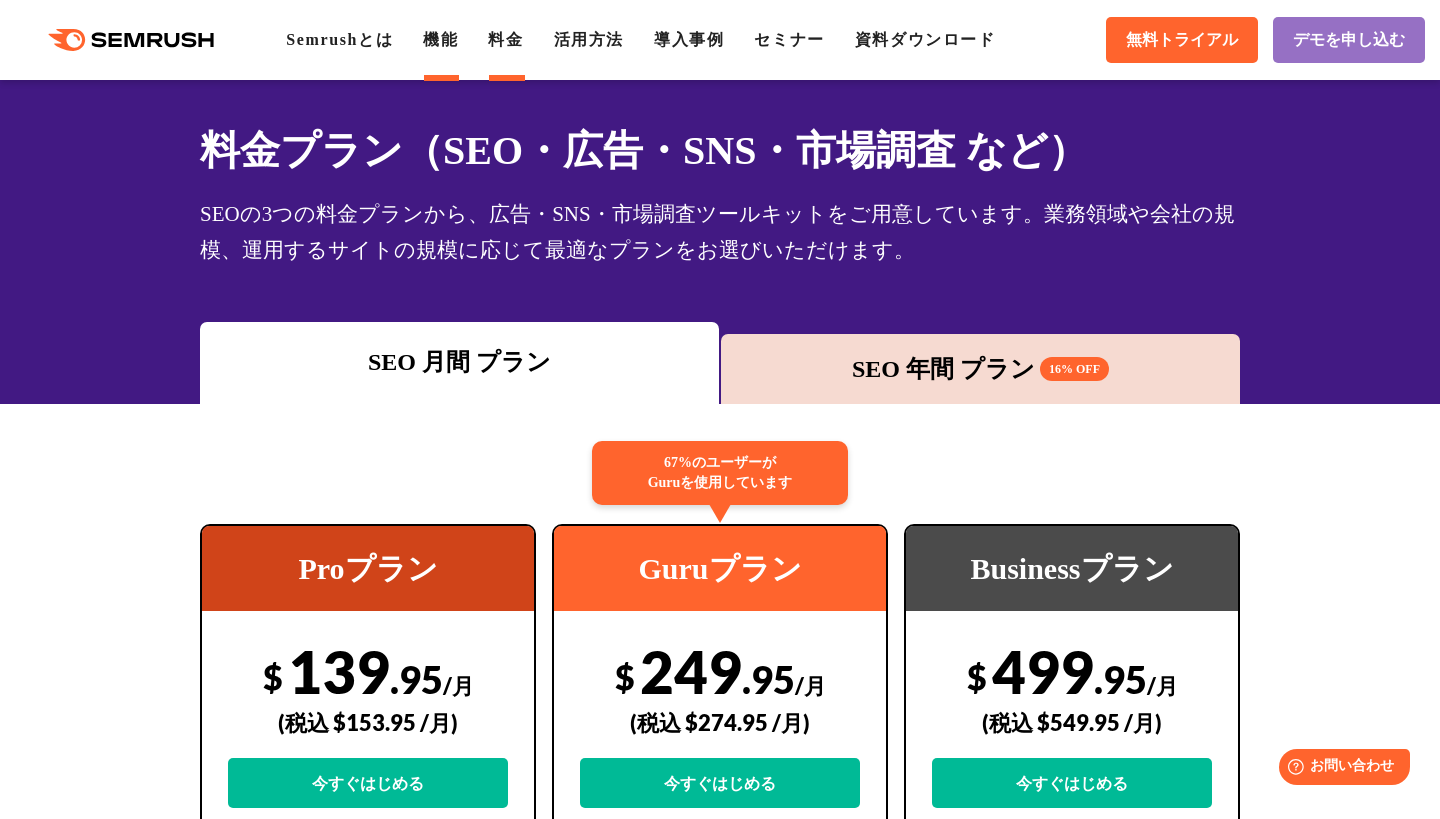 click on "機能" at bounding box center (440, 39) 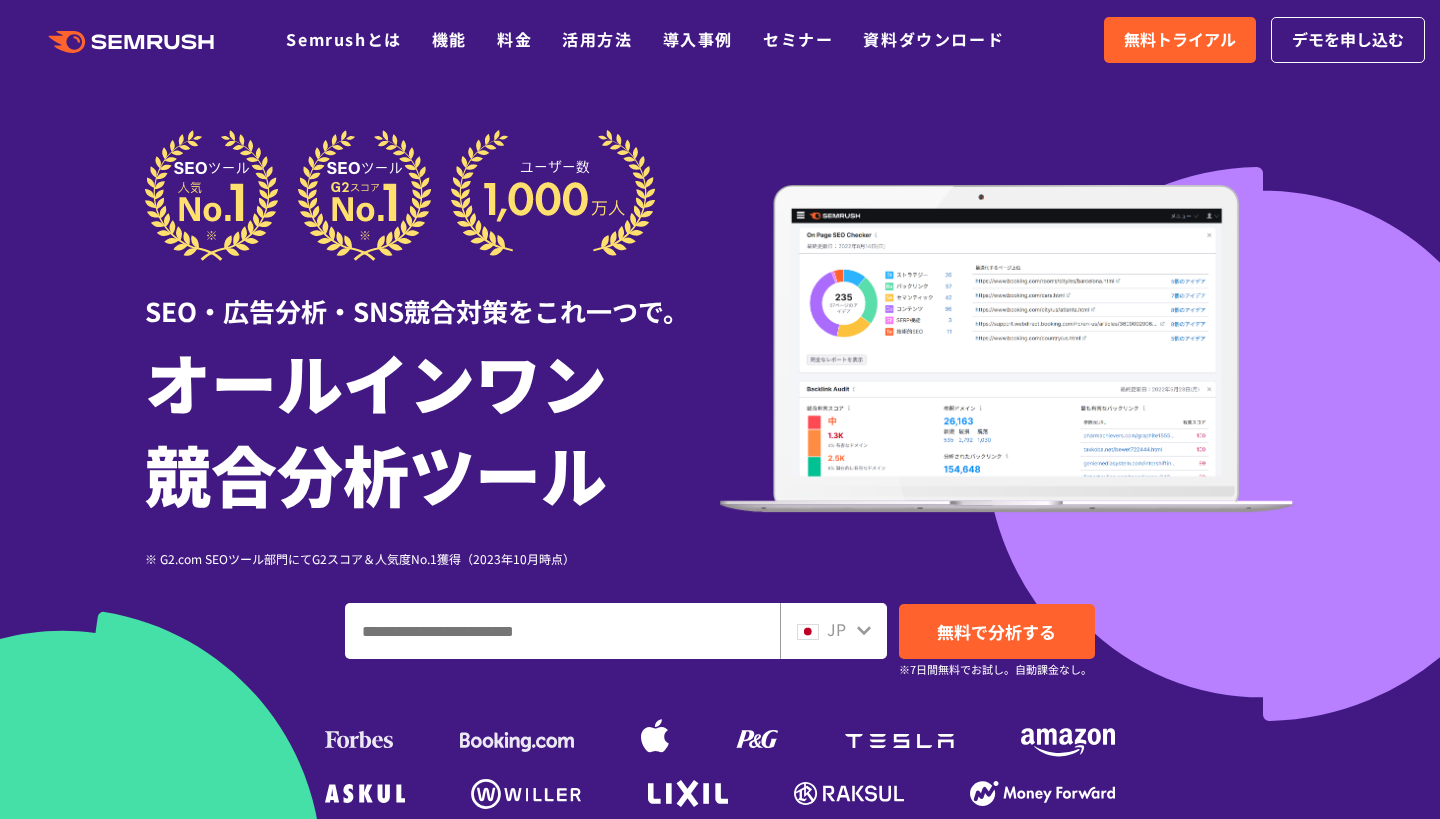 scroll, scrollTop: 0, scrollLeft: 0, axis: both 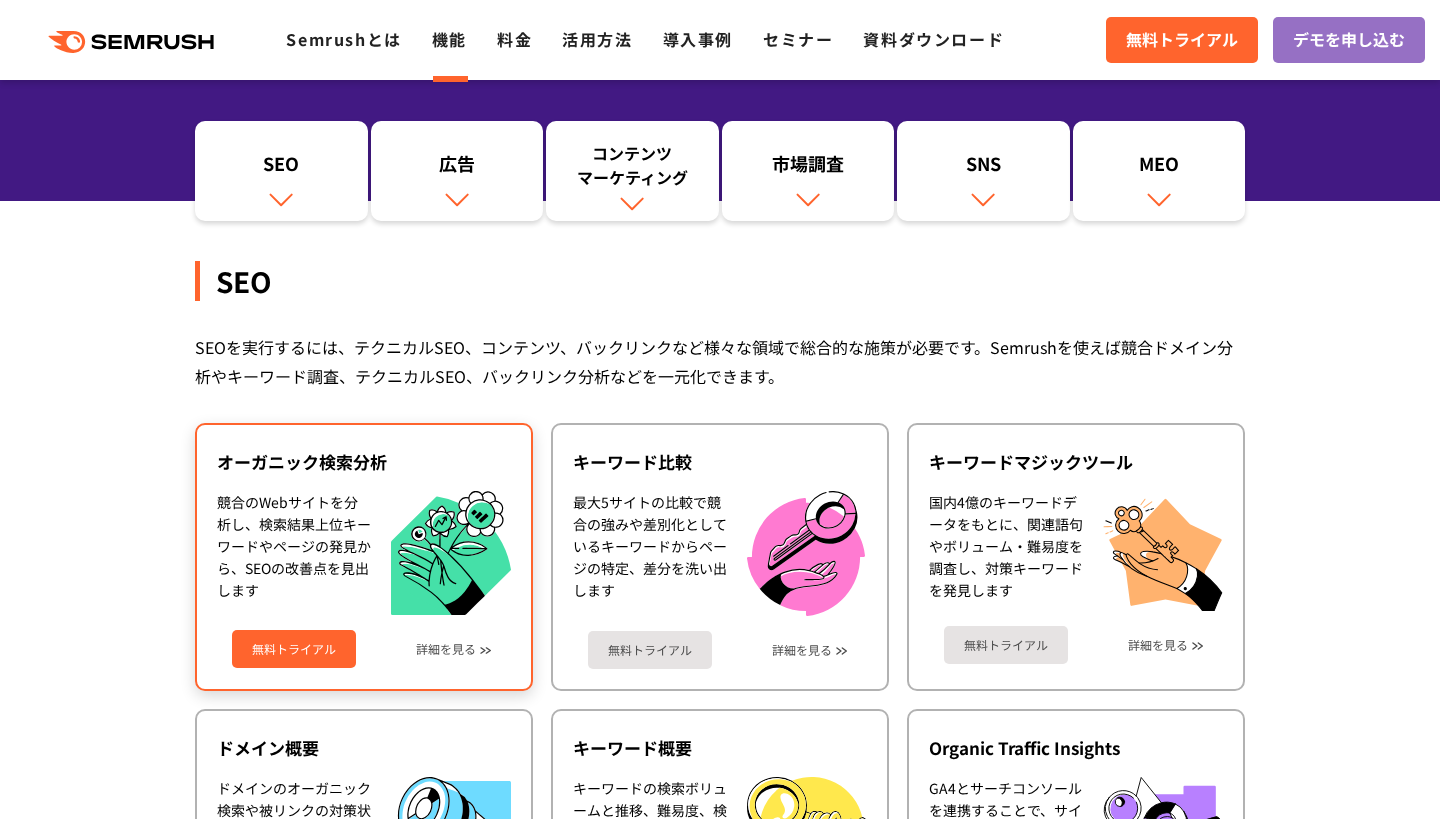 click on "無料トライアル" at bounding box center (294, 649) 